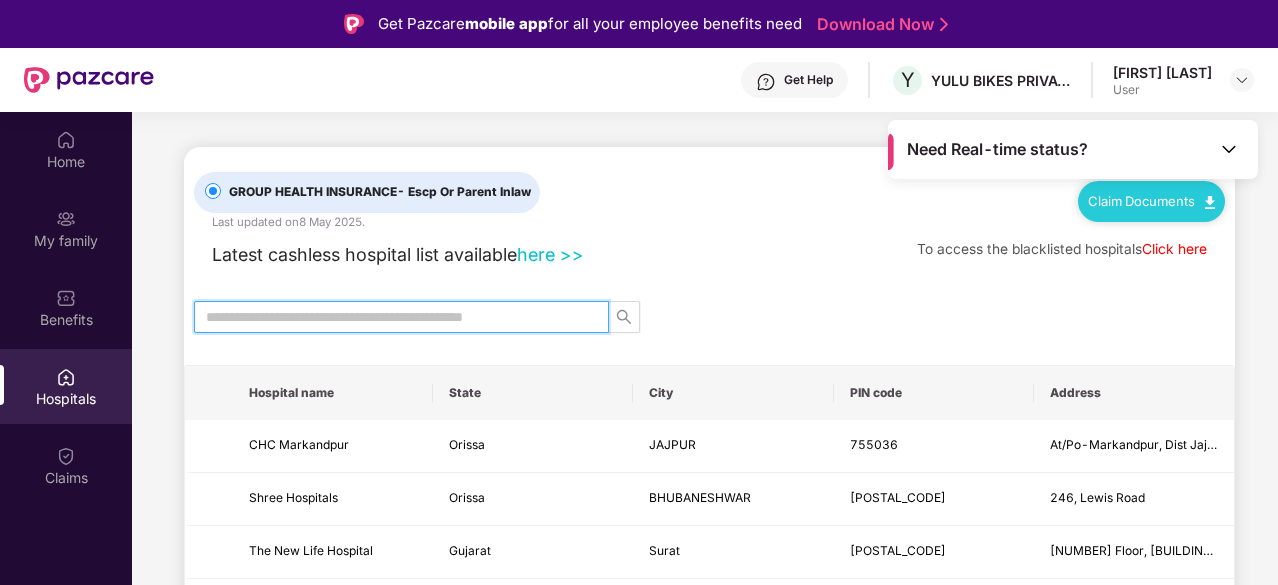 scroll, scrollTop: 0, scrollLeft: 0, axis: both 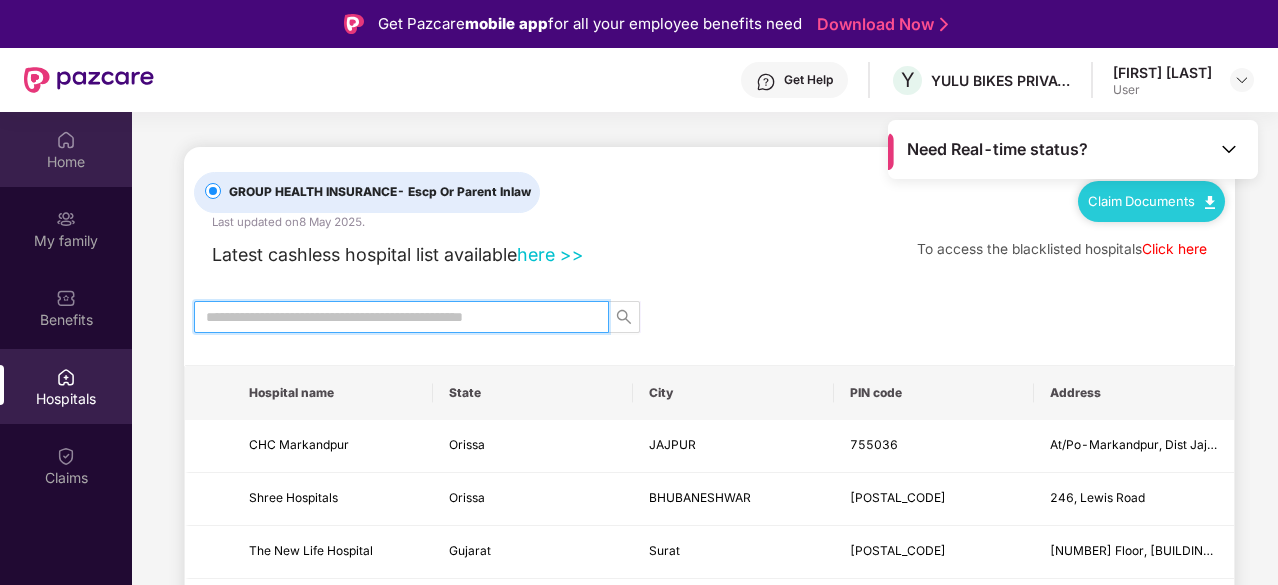 click on "Home" at bounding box center (66, 149) 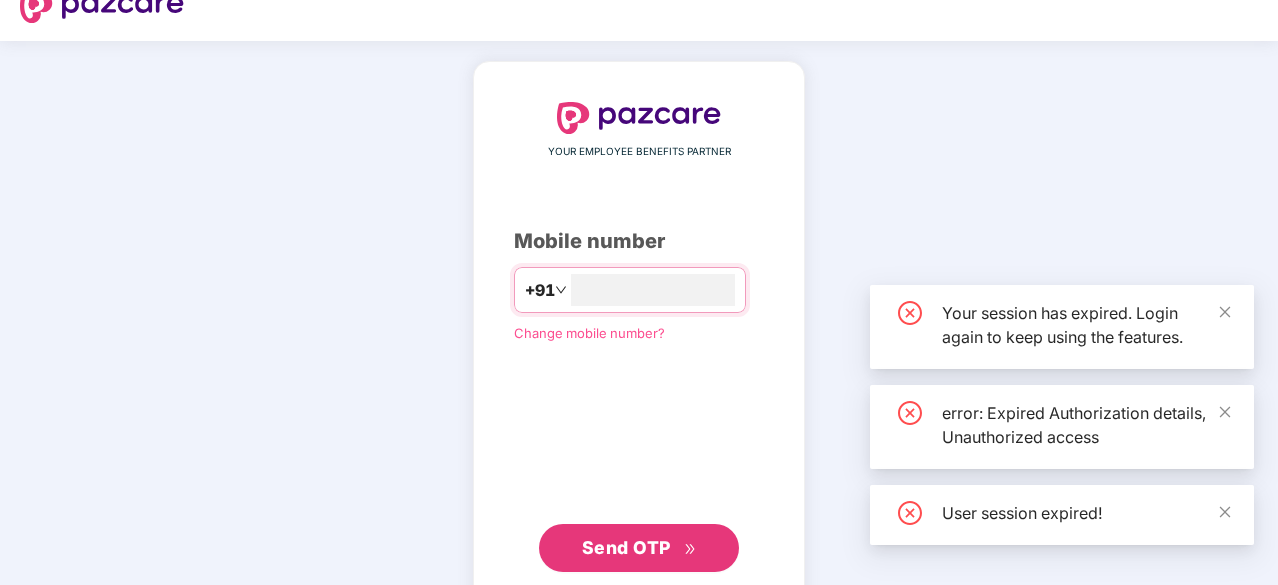 scroll, scrollTop: 0, scrollLeft: 0, axis: both 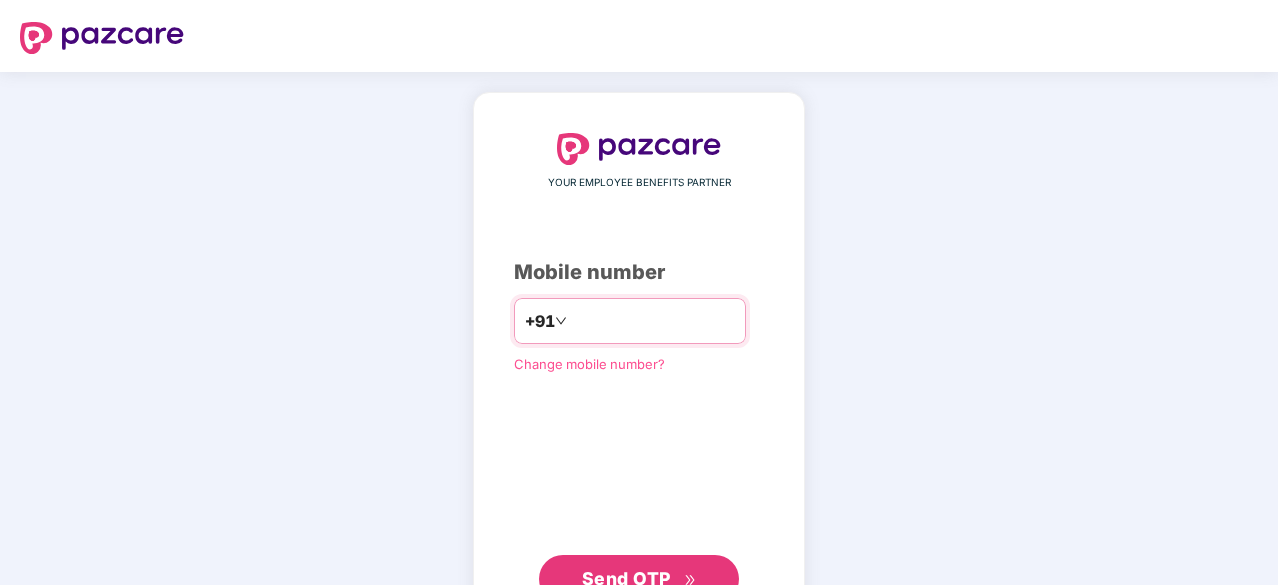 type on "**********" 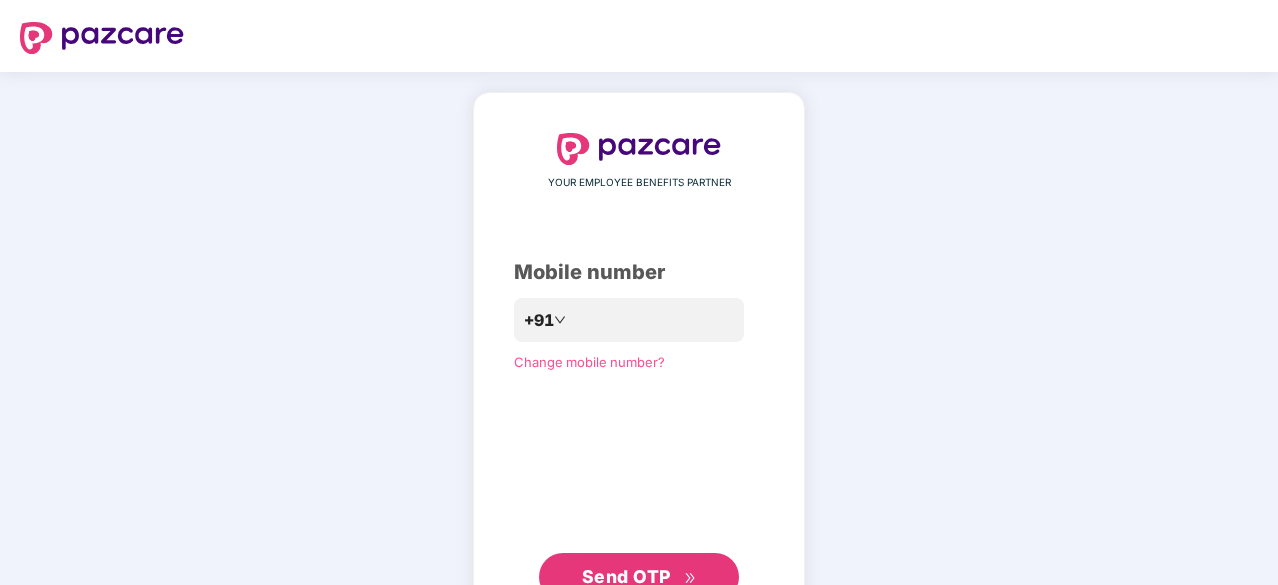 click on "Send OTP" at bounding box center [639, 577] 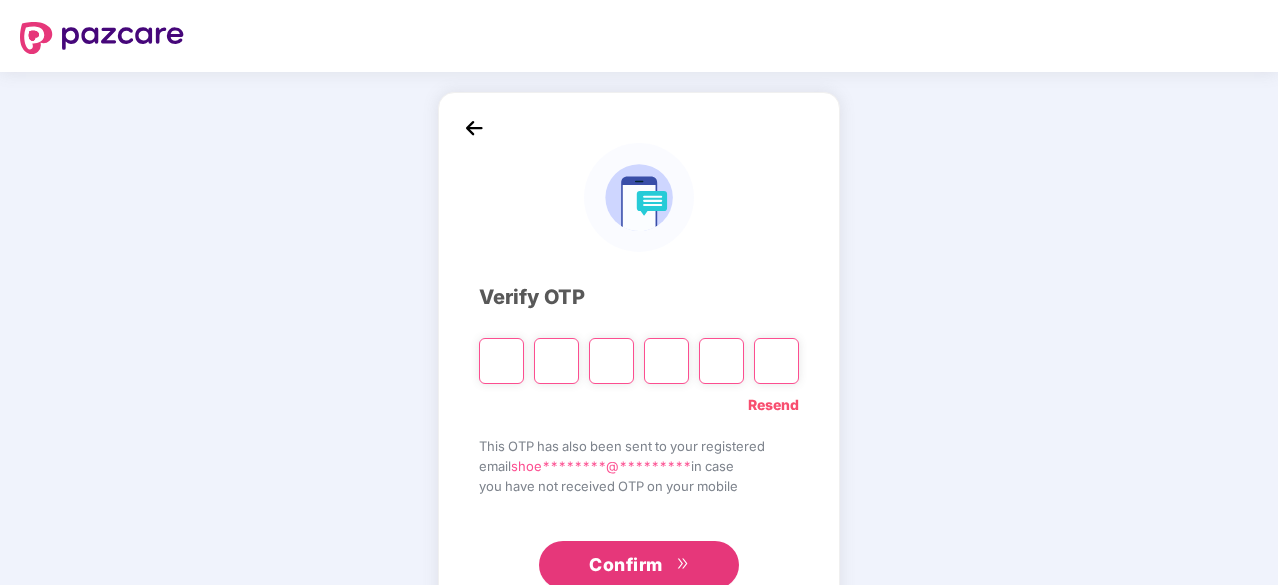 type on "*" 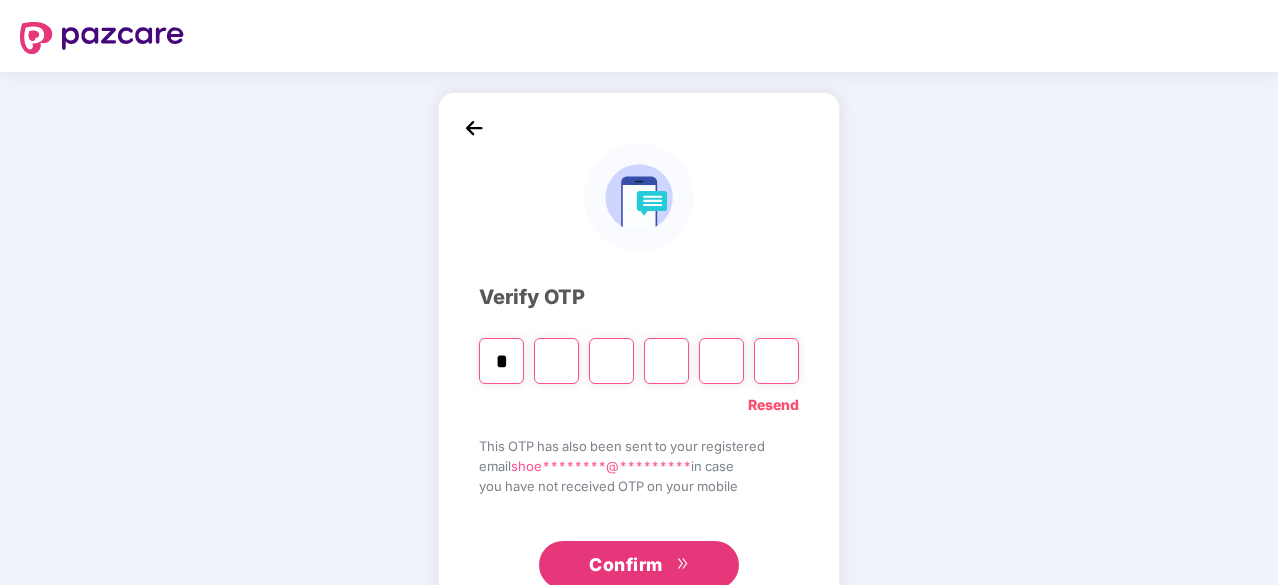 type on "*" 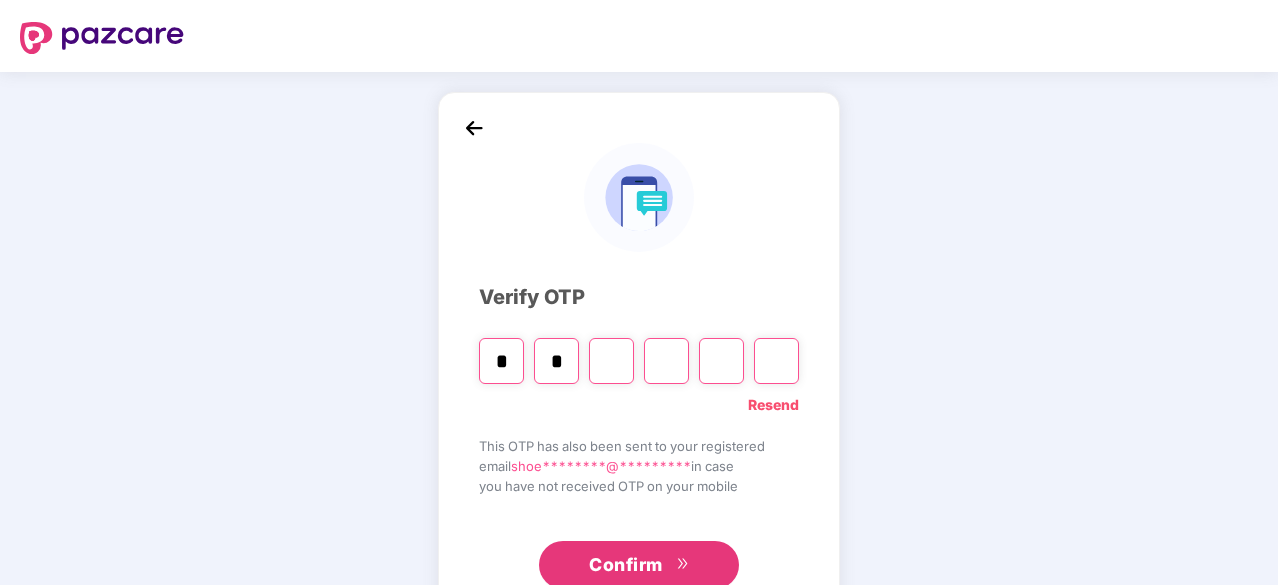 type on "*" 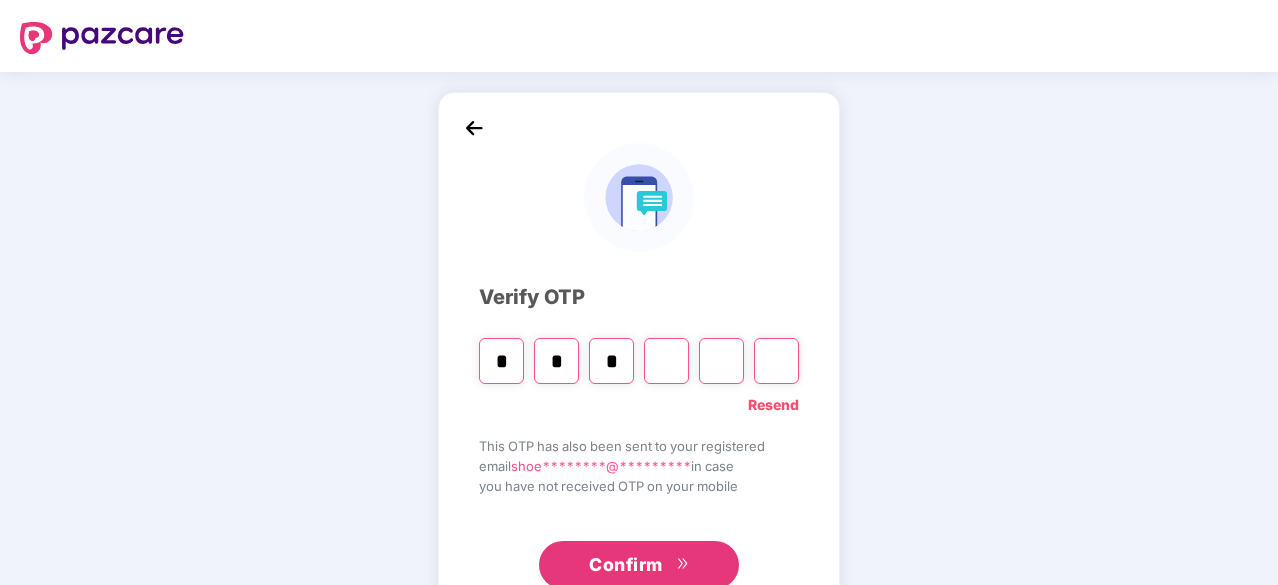type on "*" 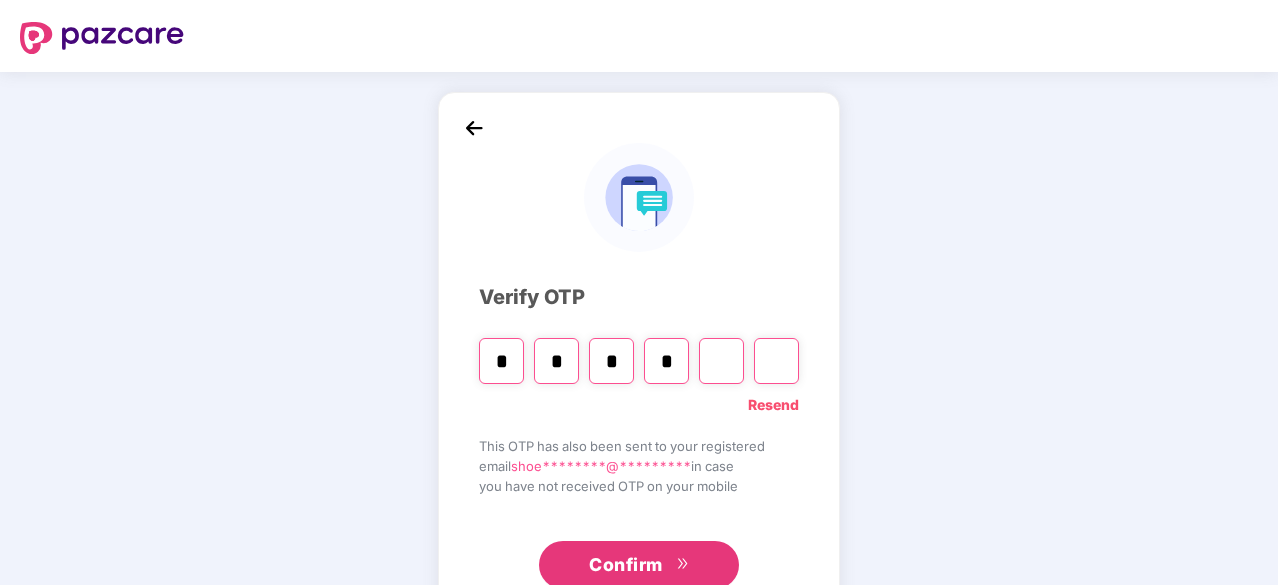 type on "*" 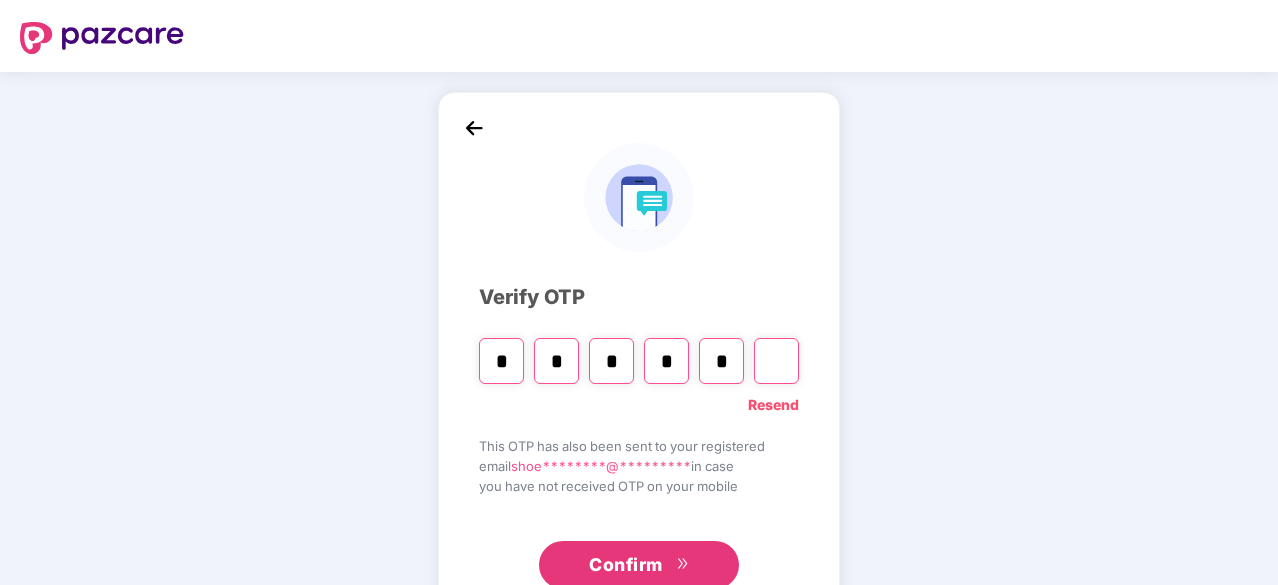 type on "*" 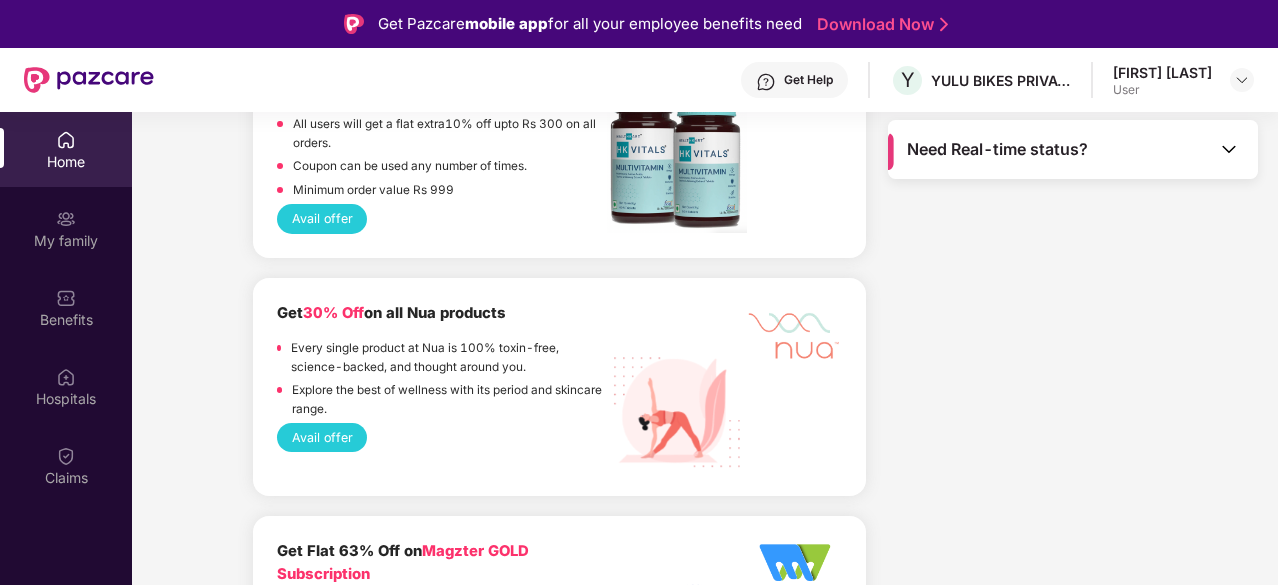 scroll, scrollTop: 4019, scrollLeft: 0, axis: vertical 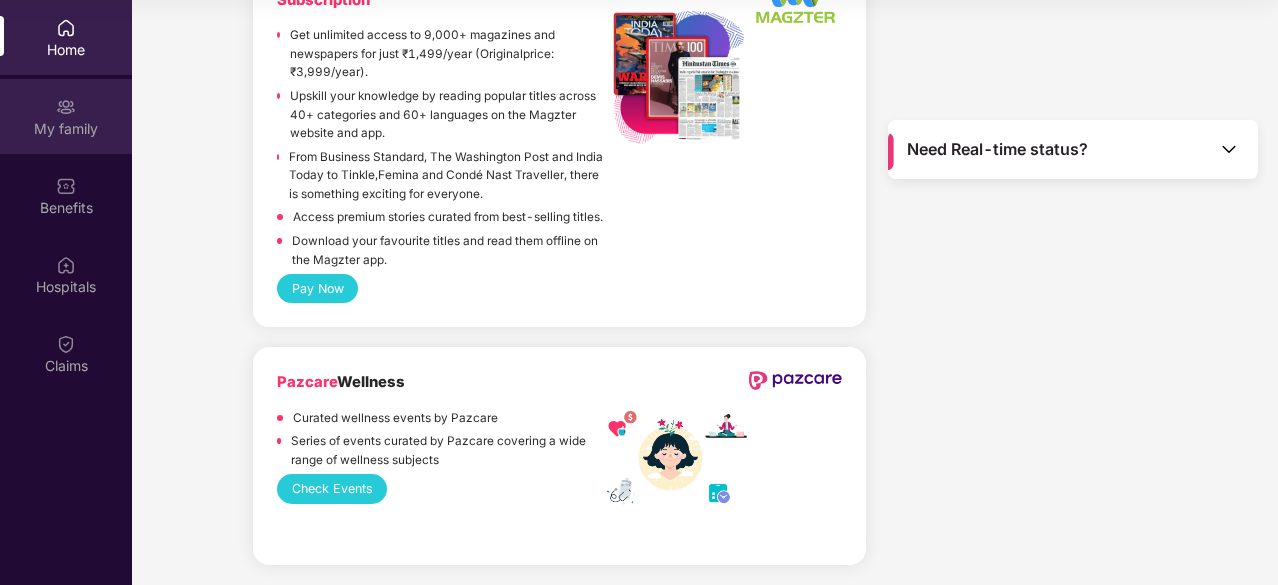 click on "My family" at bounding box center [66, 116] 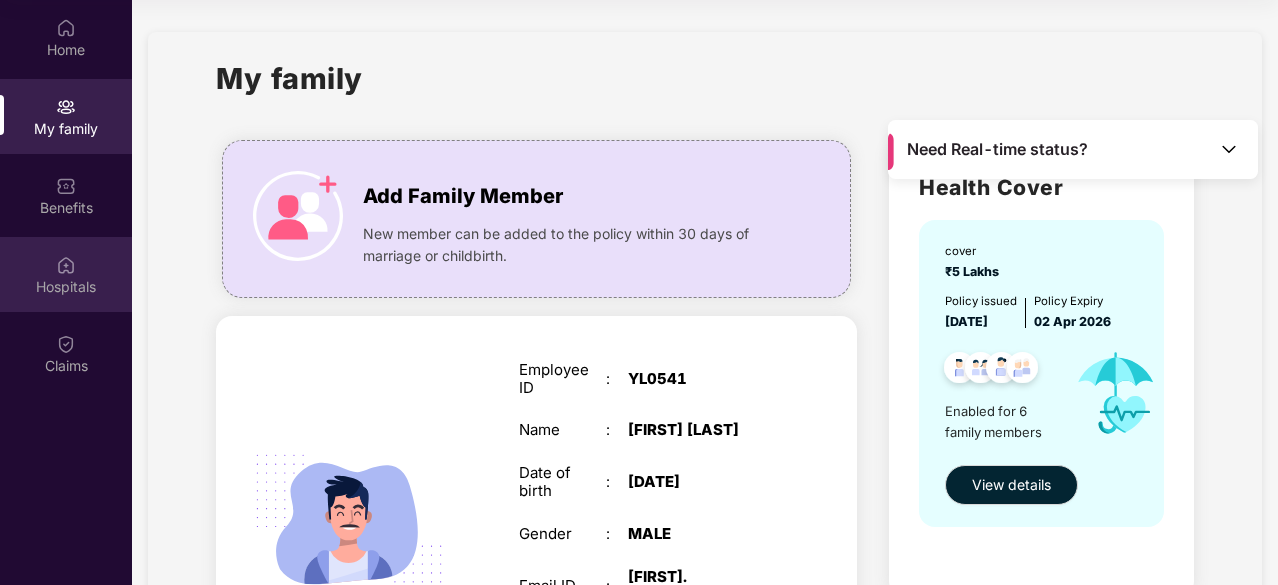 click on "Hospitals" at bounding box center (66, 287) 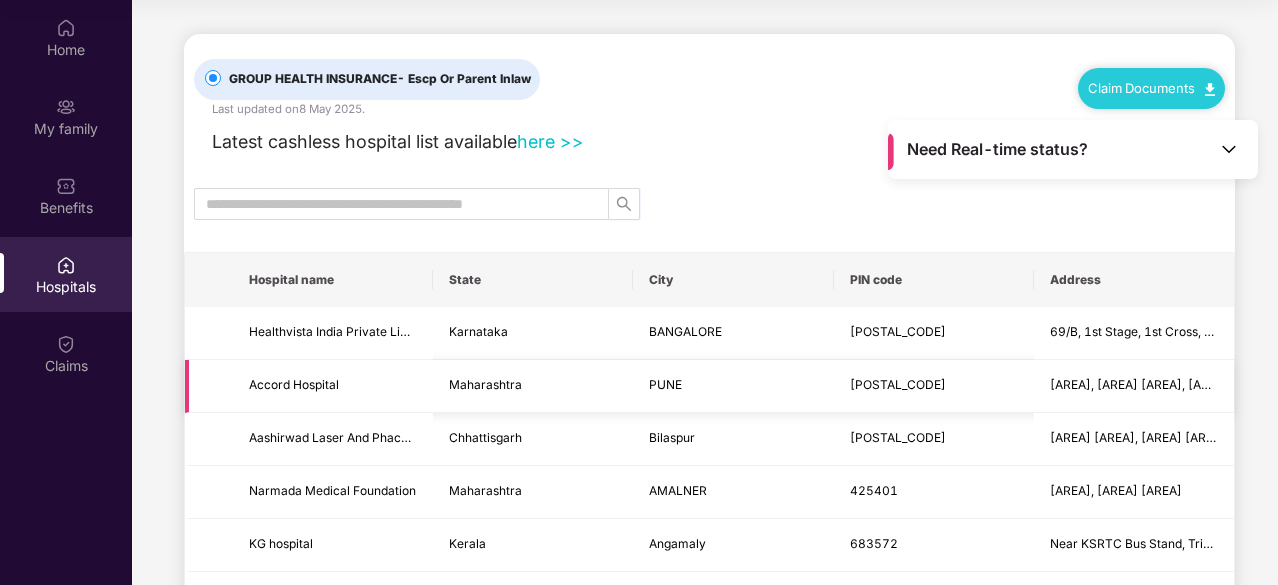 scroll, scrollTop: 0, scrollLeft: 0, axis: both 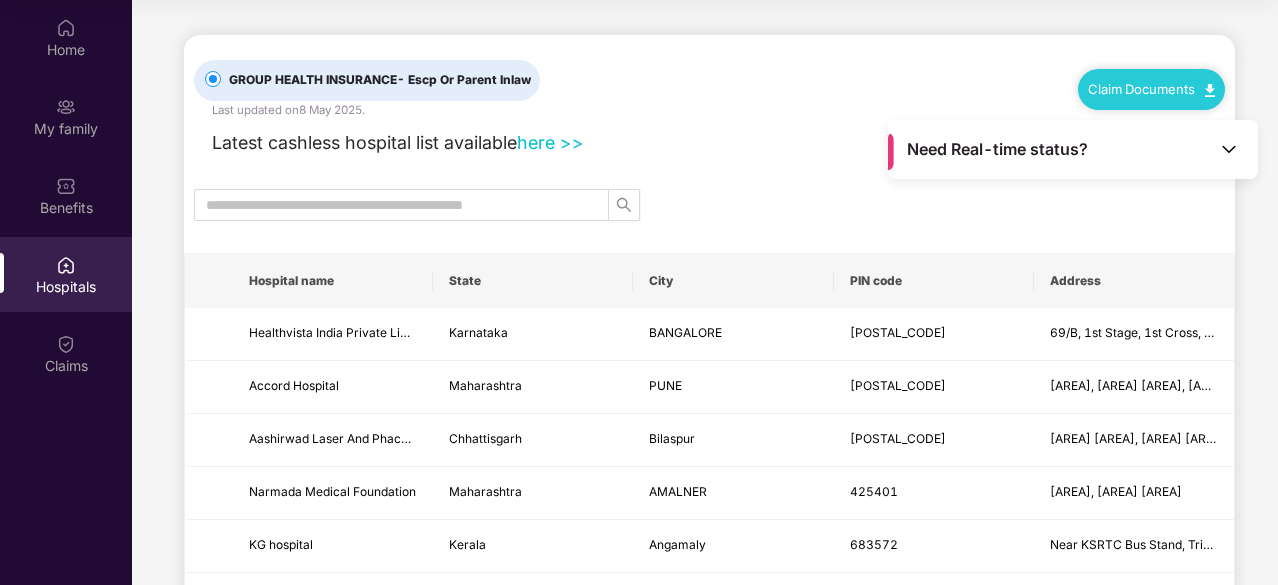 click on "Claim Documents" at bounding box center (1151, 89) 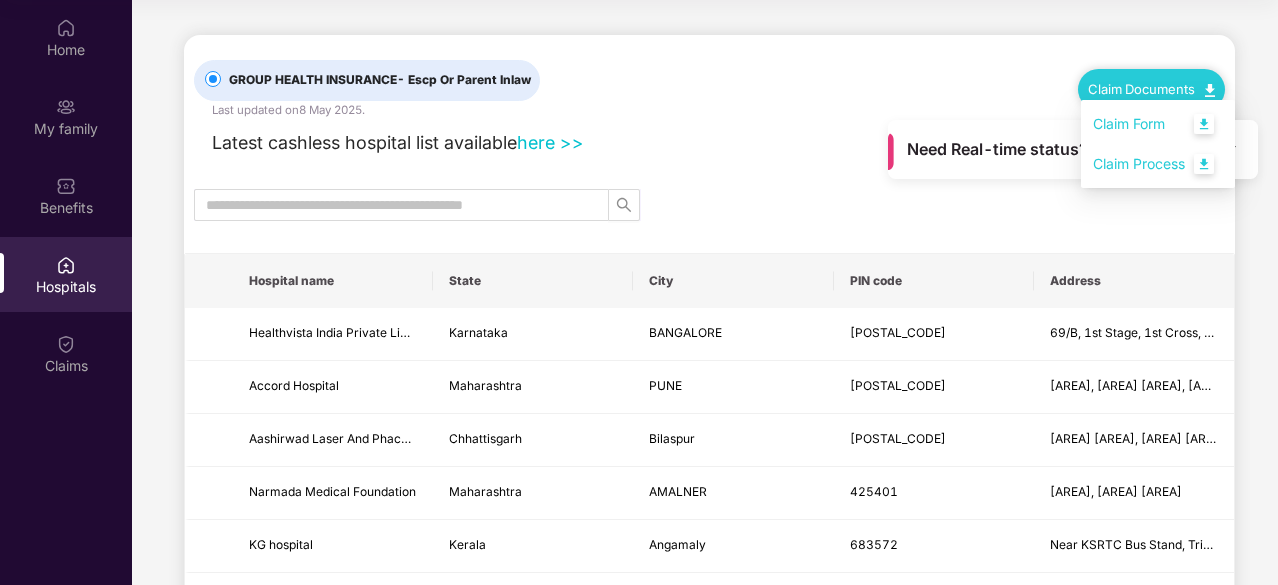 click on "Claim Form" at bounding box center (1158, 124) 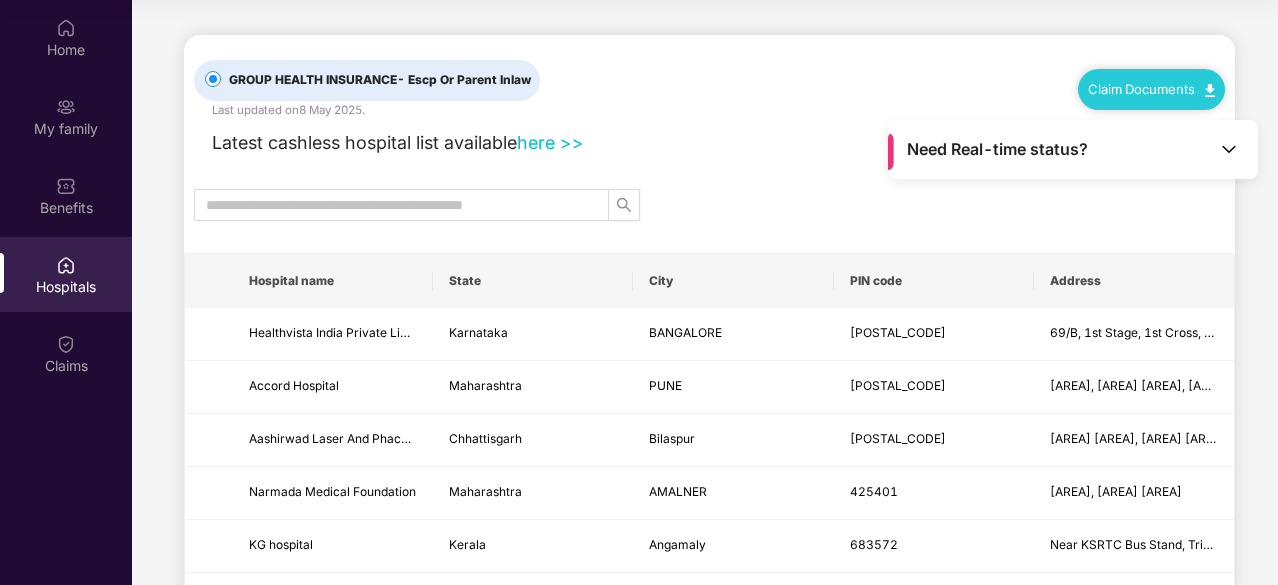 click on "Claim Documents" at bounding box center [1151, 89] 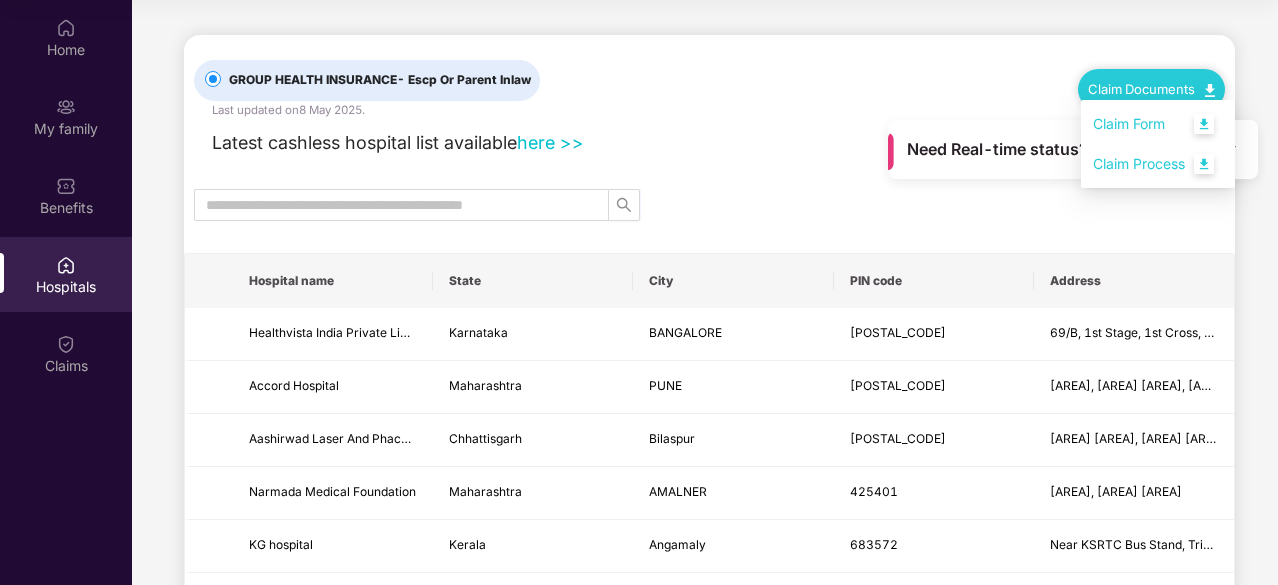 click on "Claim Process" at bounding box center [1158, 164] 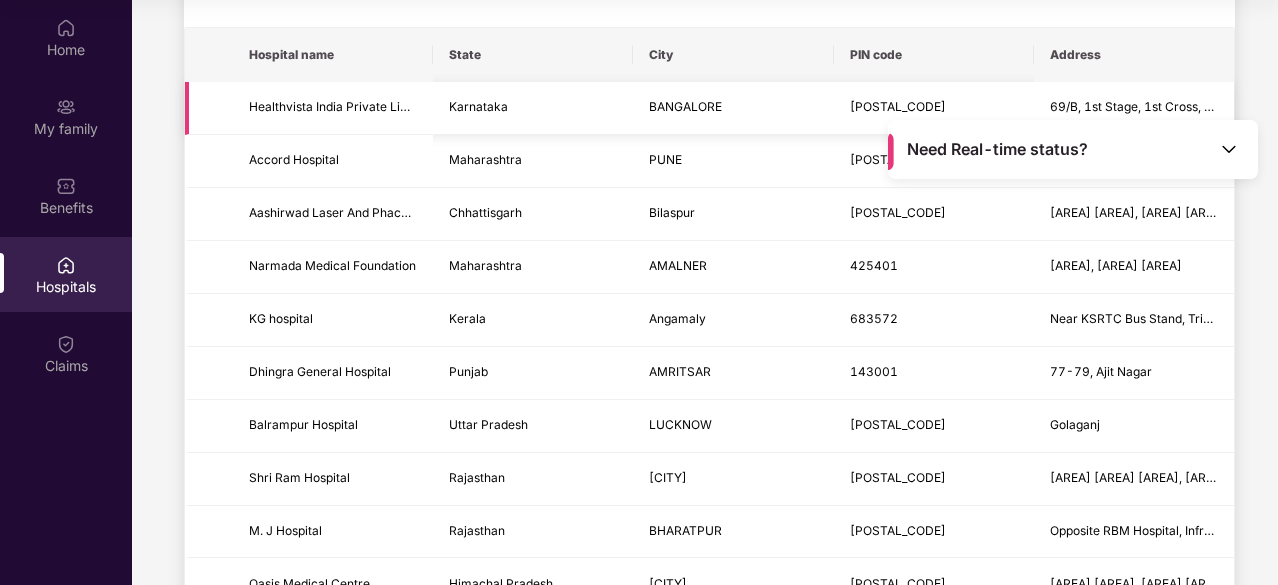scroll, scrollTop: 0, scrollLeft: 0, axis: both 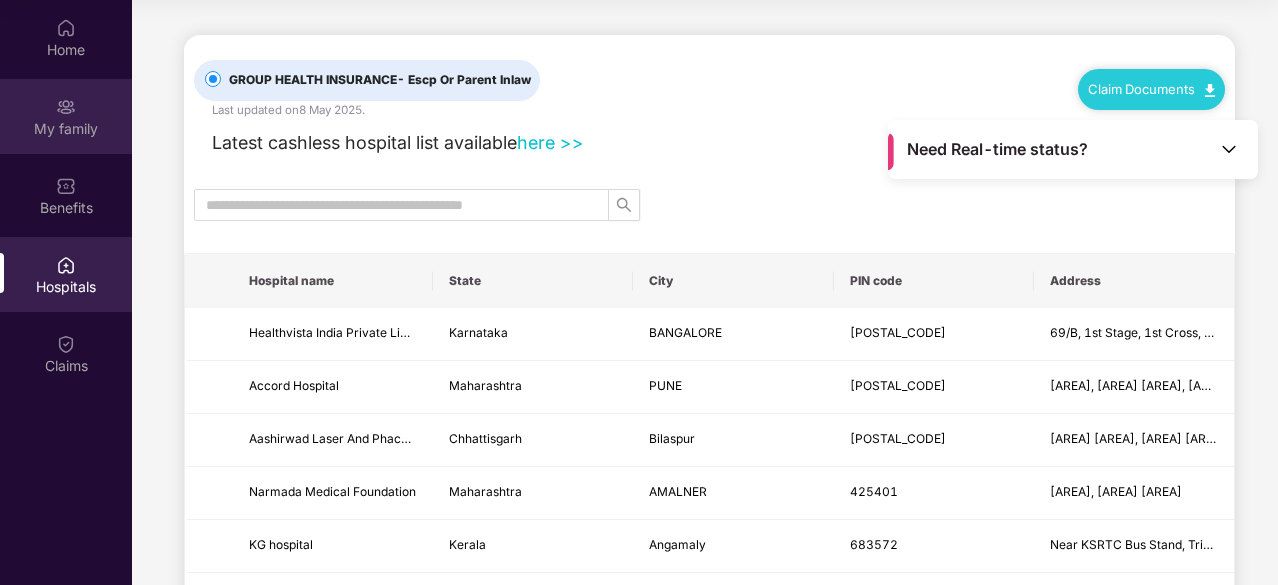 click on "My family" at bounding box center [66, 129] 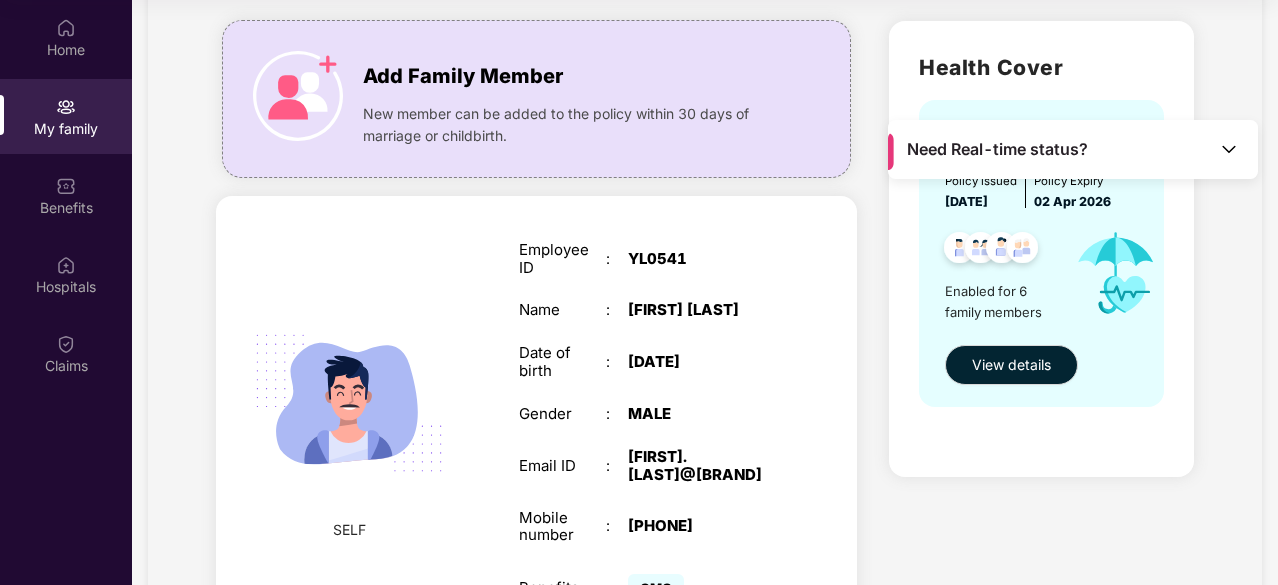 scroll, scrollTop: 0, scrollLeft: 0, axis: both 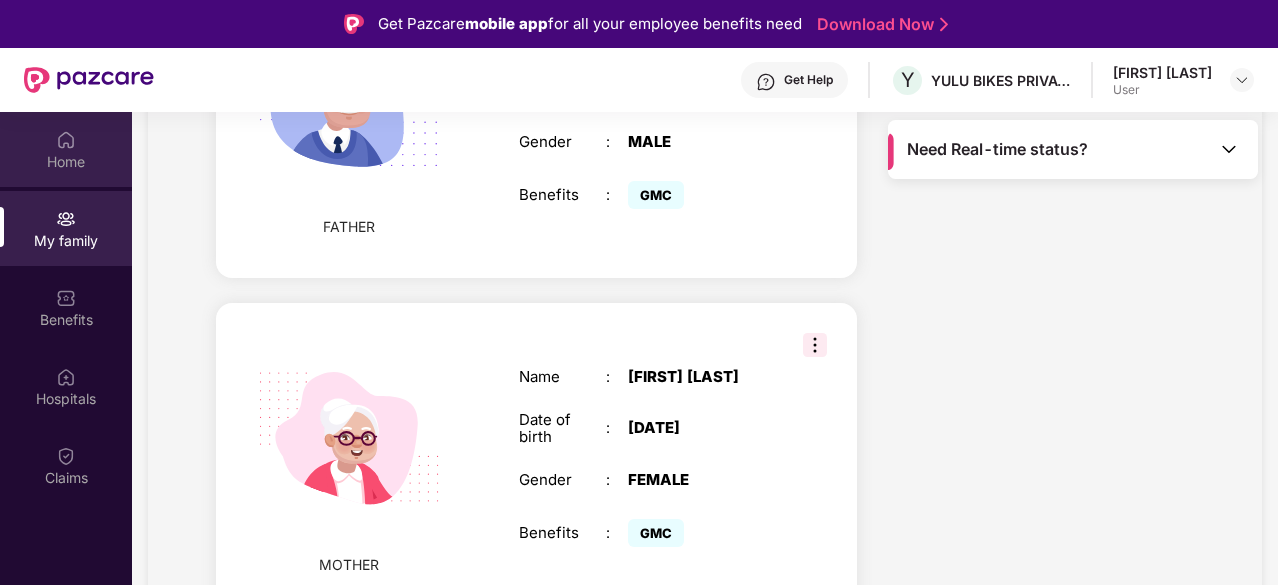 click at bounding box center (66, 140) 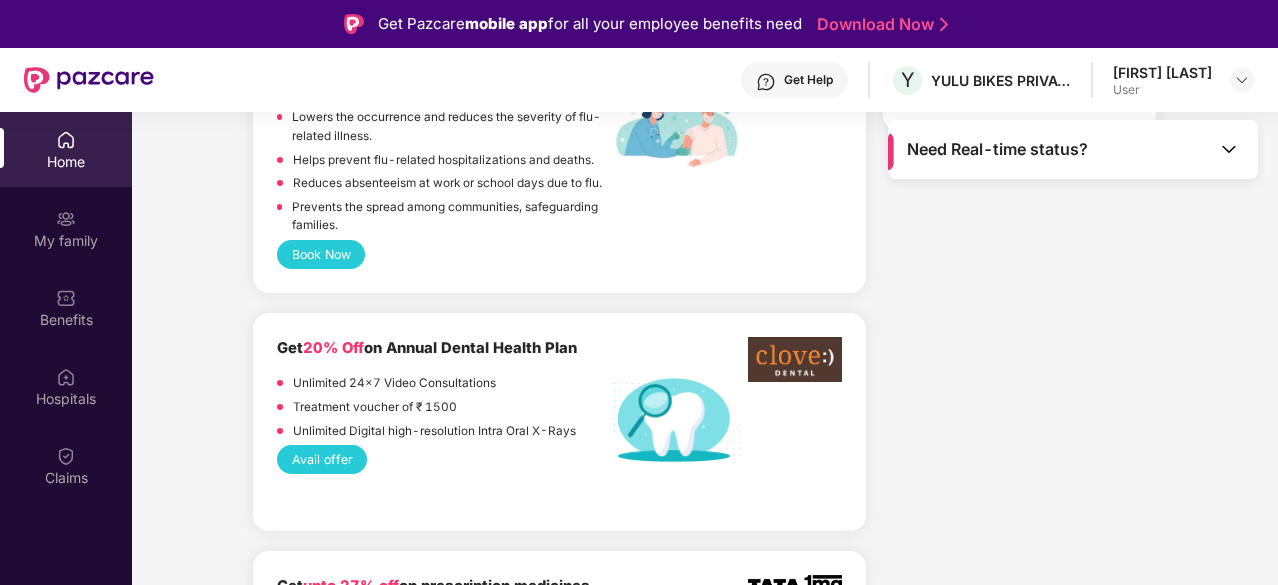 scroll, scrollTop: 0, scrollLeft: 0, axis: both 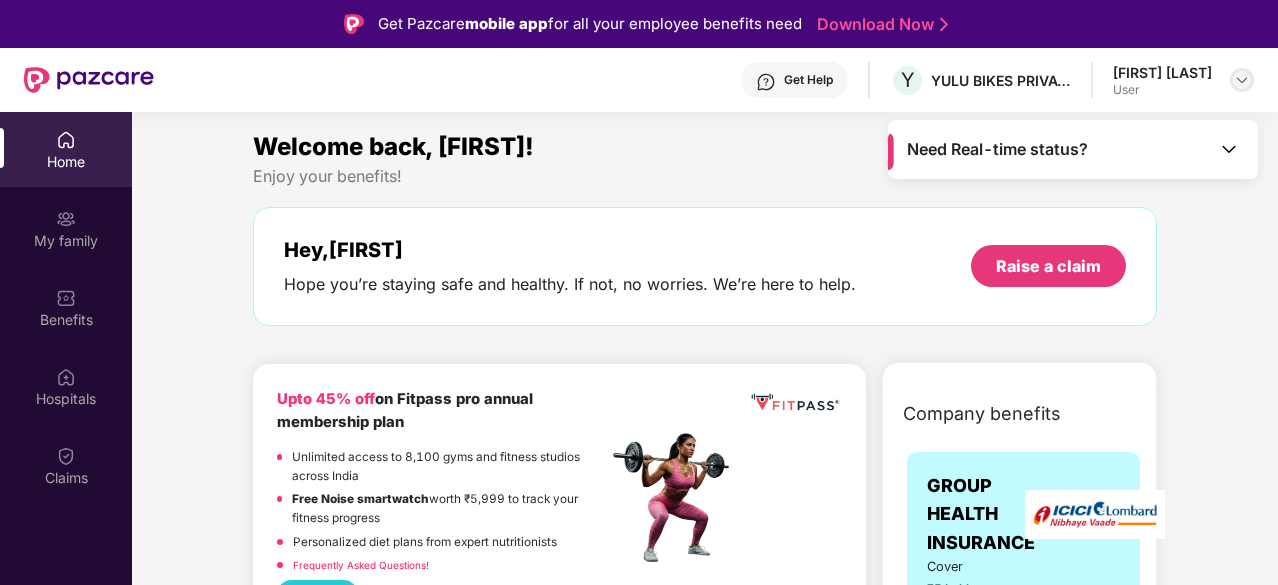 click at bounding box center [1242, 80] 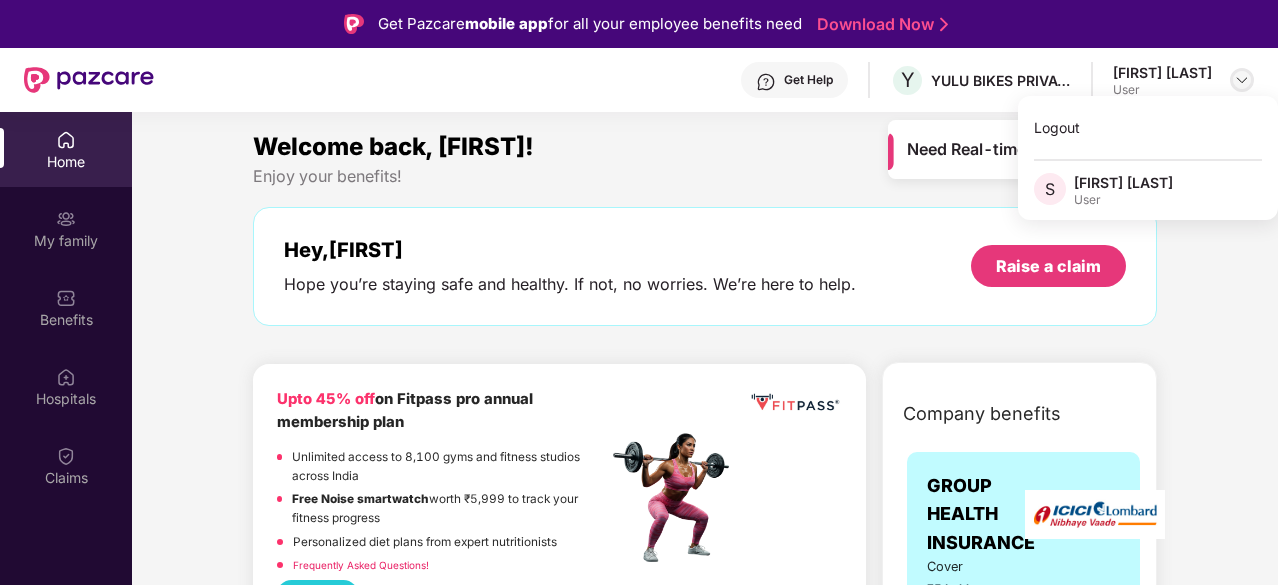 click at bounding box center [1242, 80] 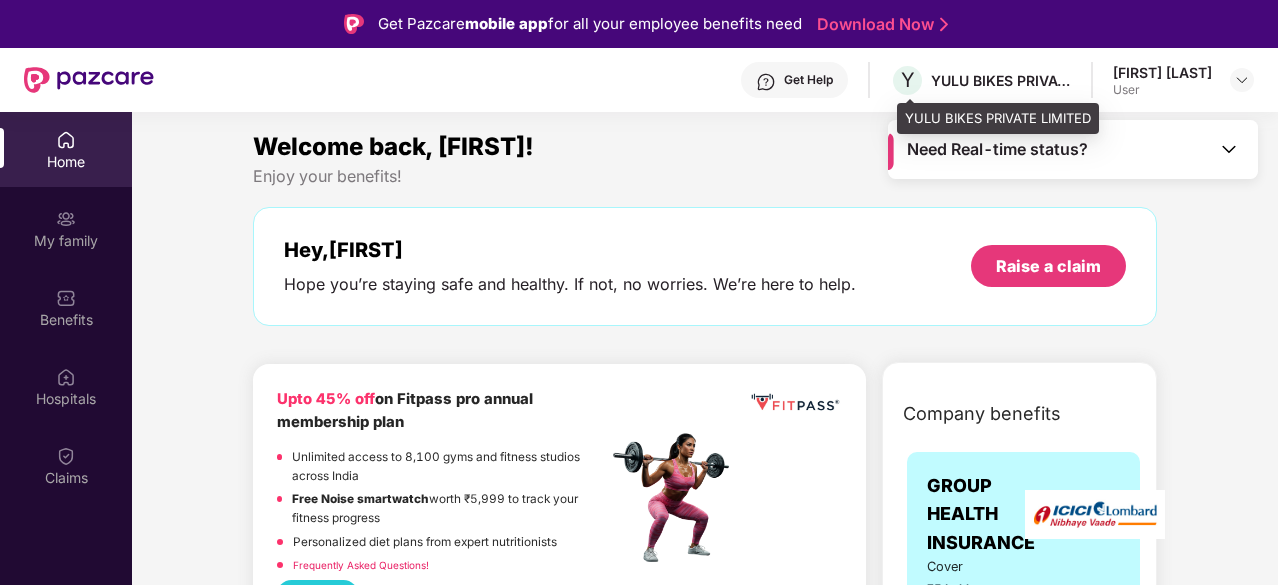 click on "Y YULU BIKES PRIVATE LIMITED" at bounding box center [980, 80] 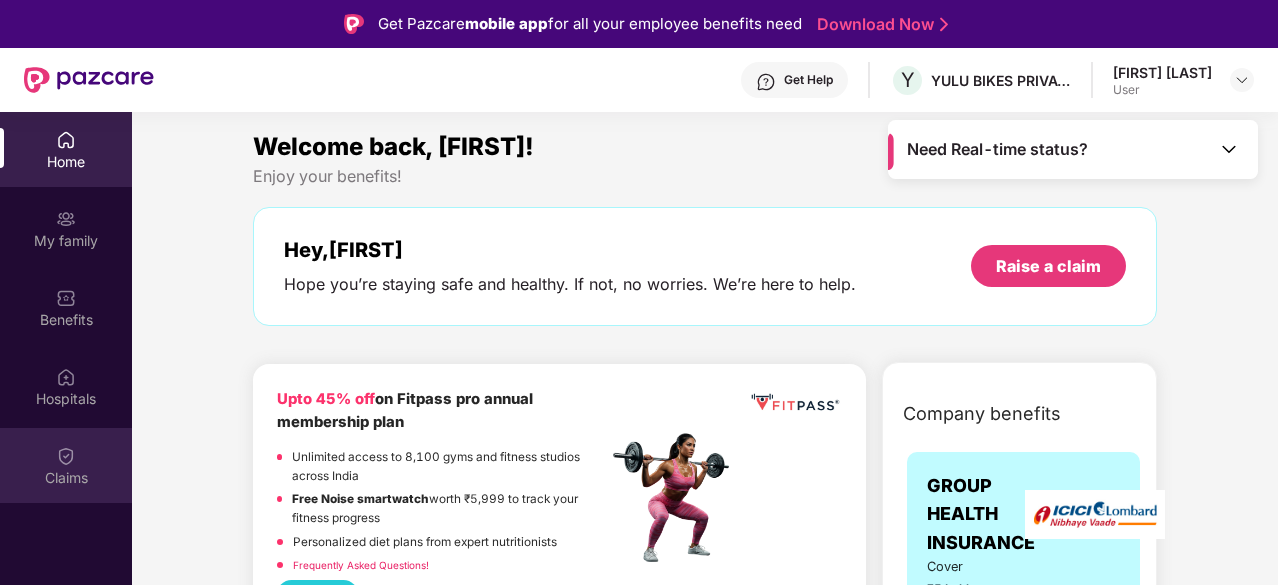 click on "Claims" at bounding box center [66, 465] 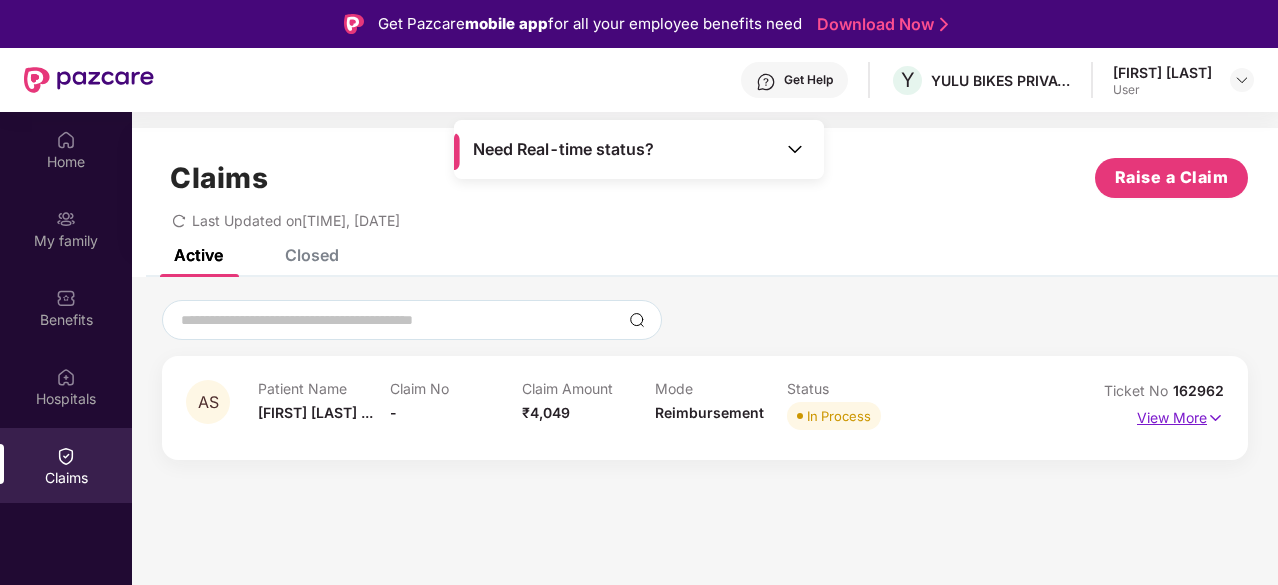 click on "View More" at bounding box center [1180, 415] 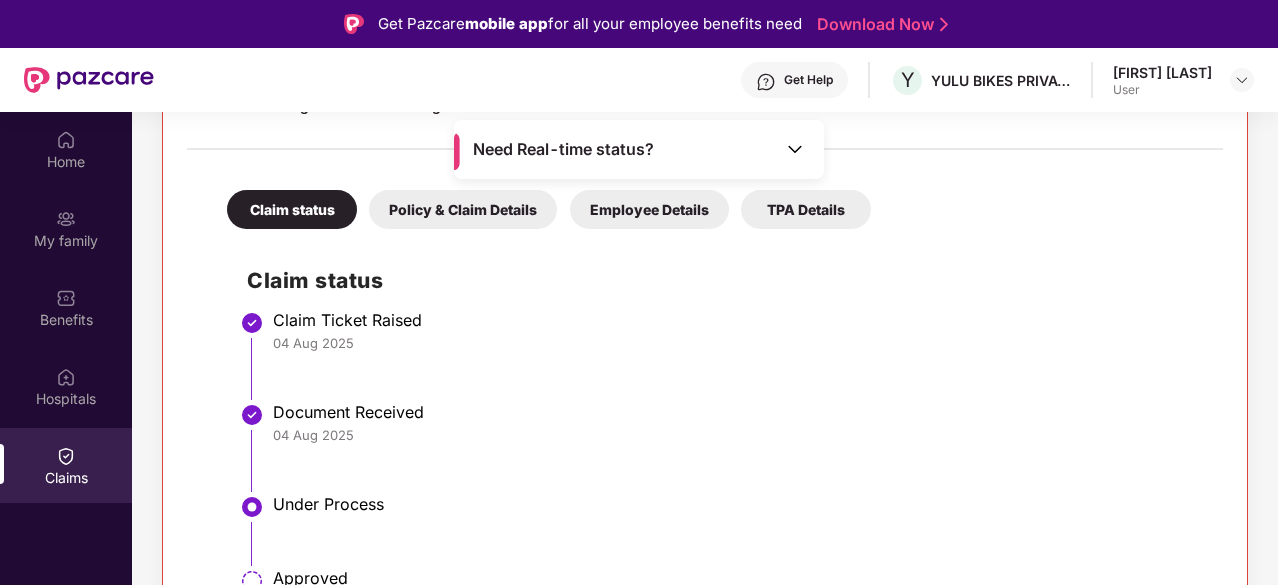 scroll, scrollTop: 444, scrollLeft: 0, axis: vertical 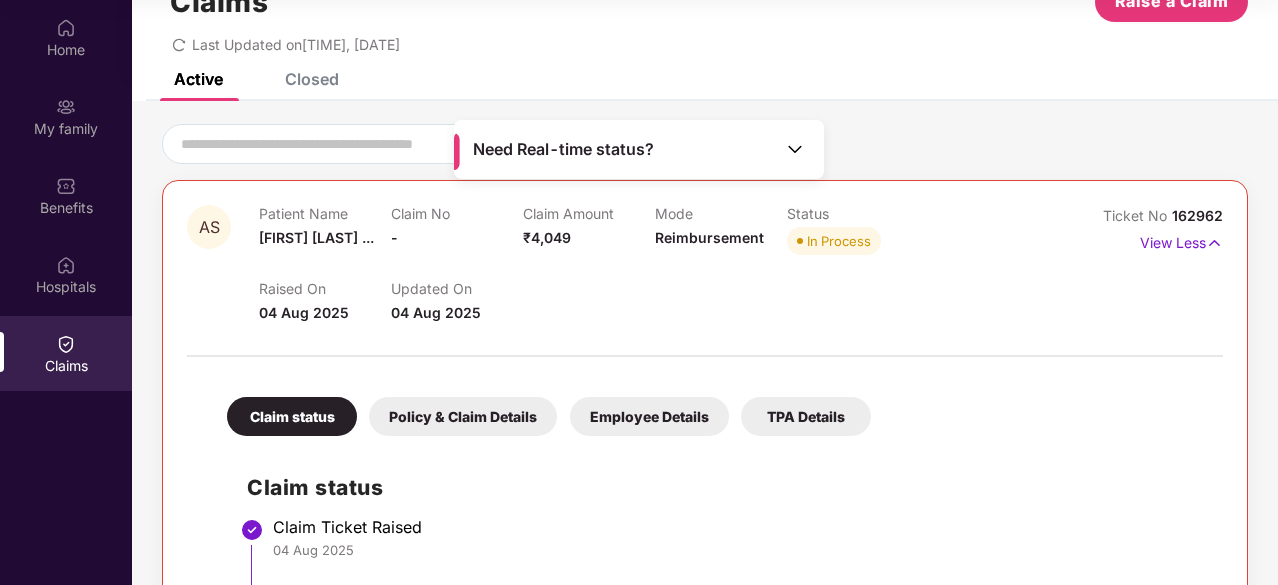 click on "Policy & Claim Details" at bounding box center [463, 416] 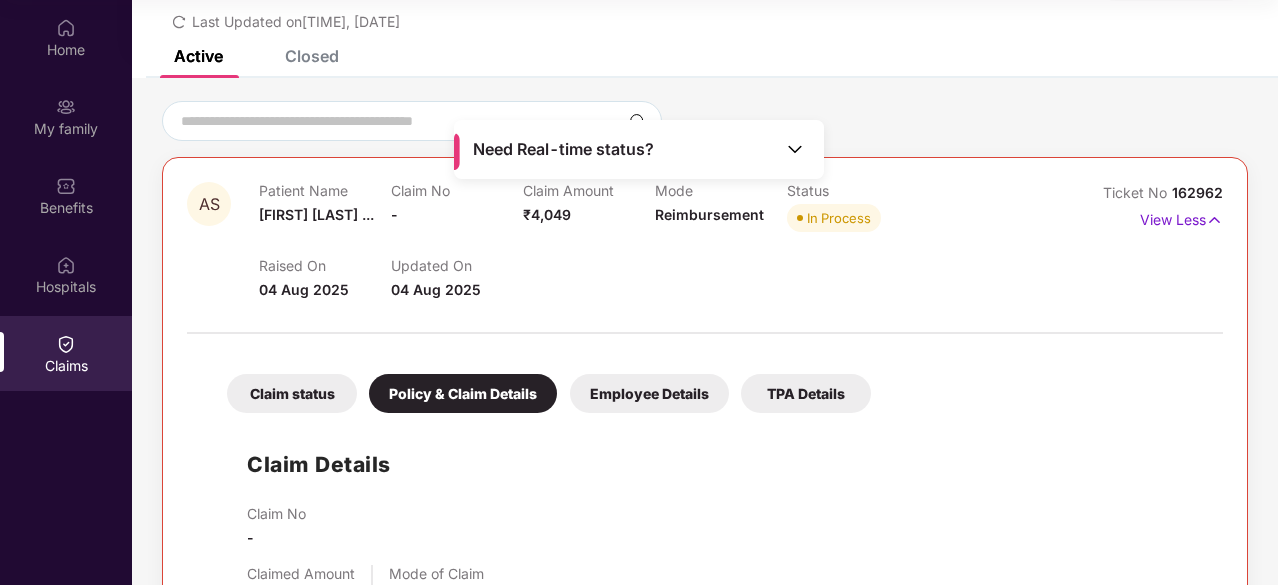 scroll, scrollTop: 88, scrollLeft: 0, axis: vertical 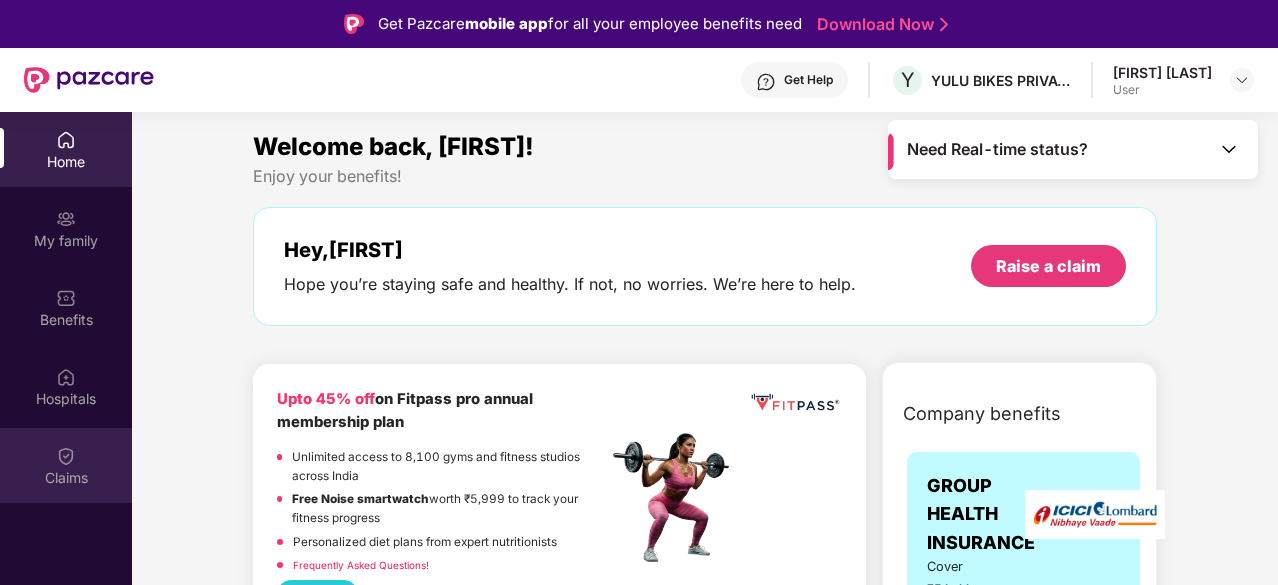 click at bounding box center [66, 456] 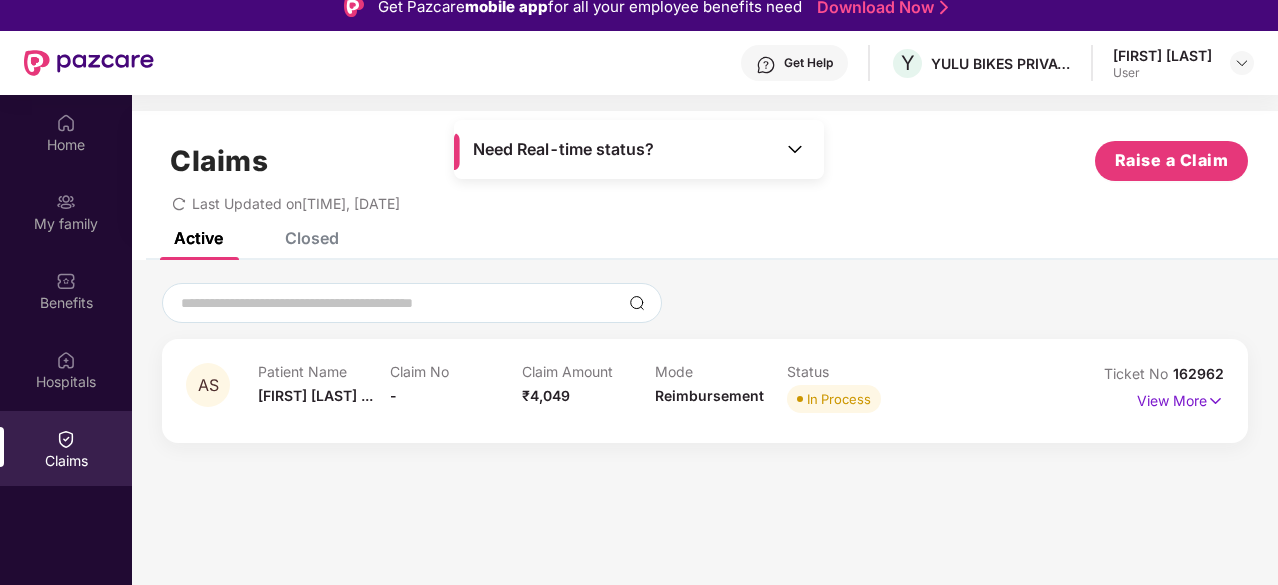 scroll, scrollTop: 18, scrollLeft: 0, axis: vertical 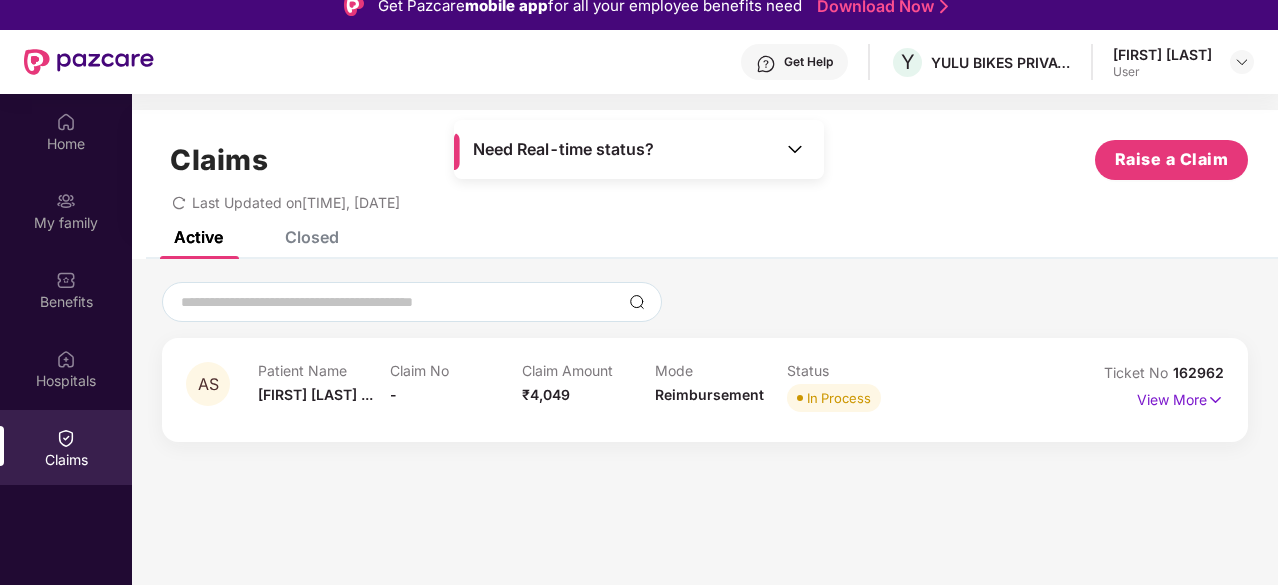 click on "View More" at bounding box center [1180, 400] 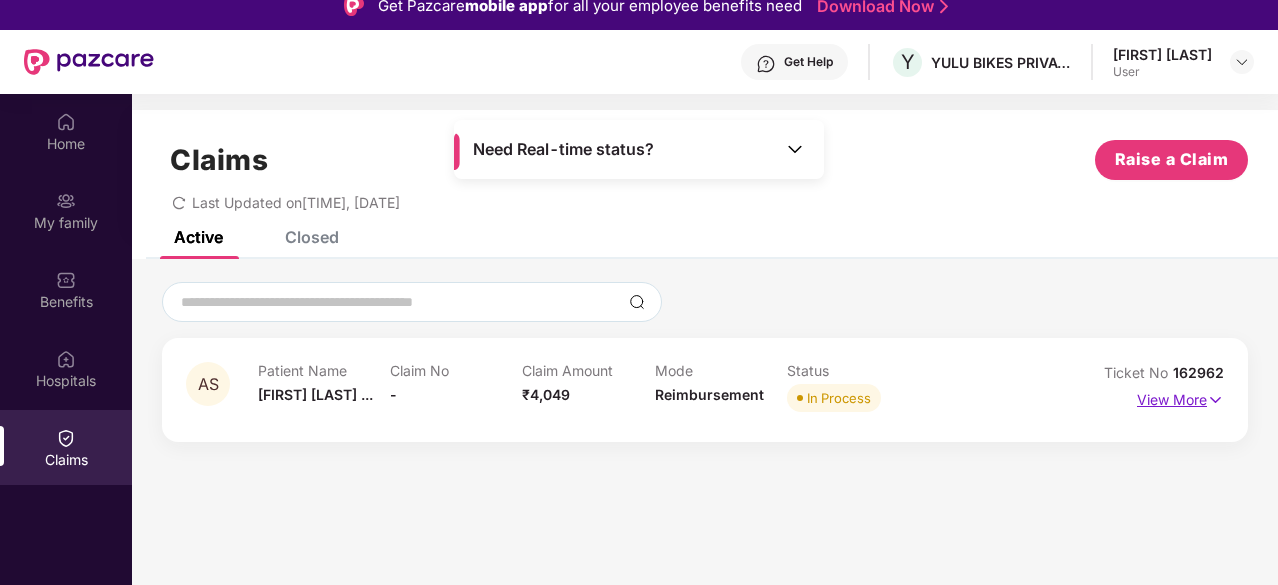click on "View More" at bounding box center [1180, 397] 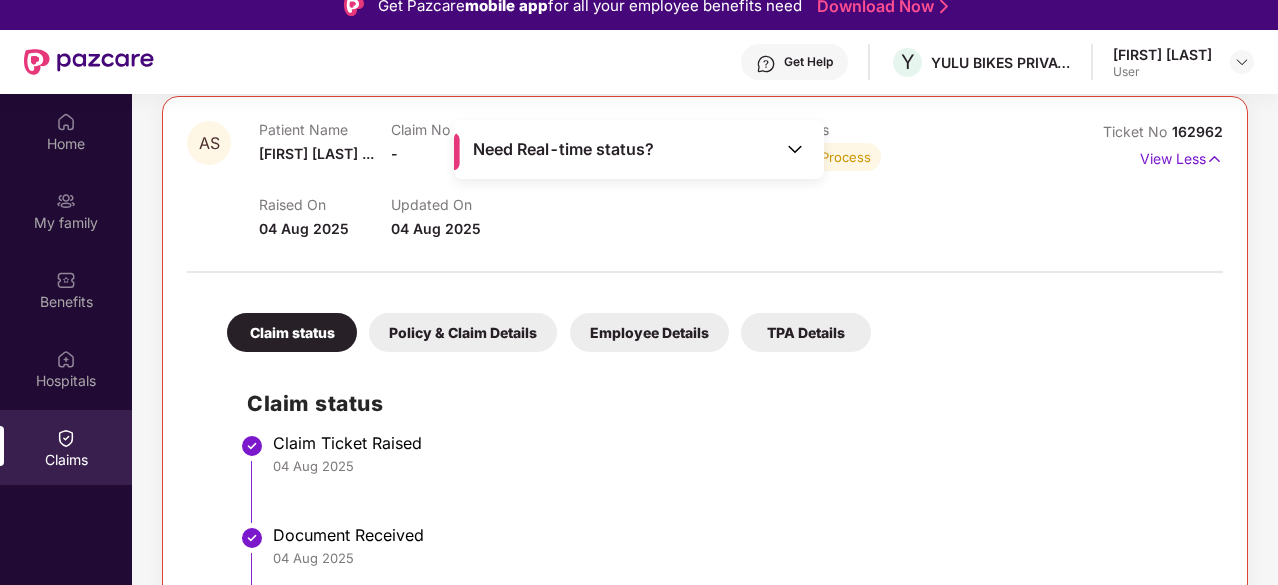 scroll, scrollTop: 444, scrollLeft: 0, axis: vertical 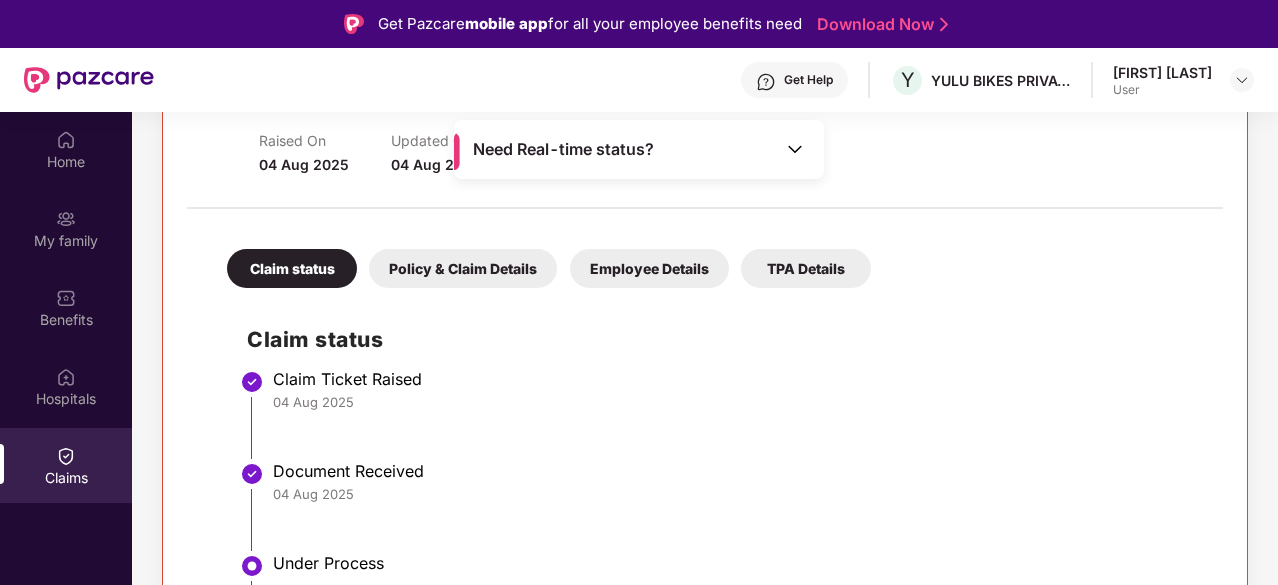 click on "Employee Details" at bounding box center (649, 268) 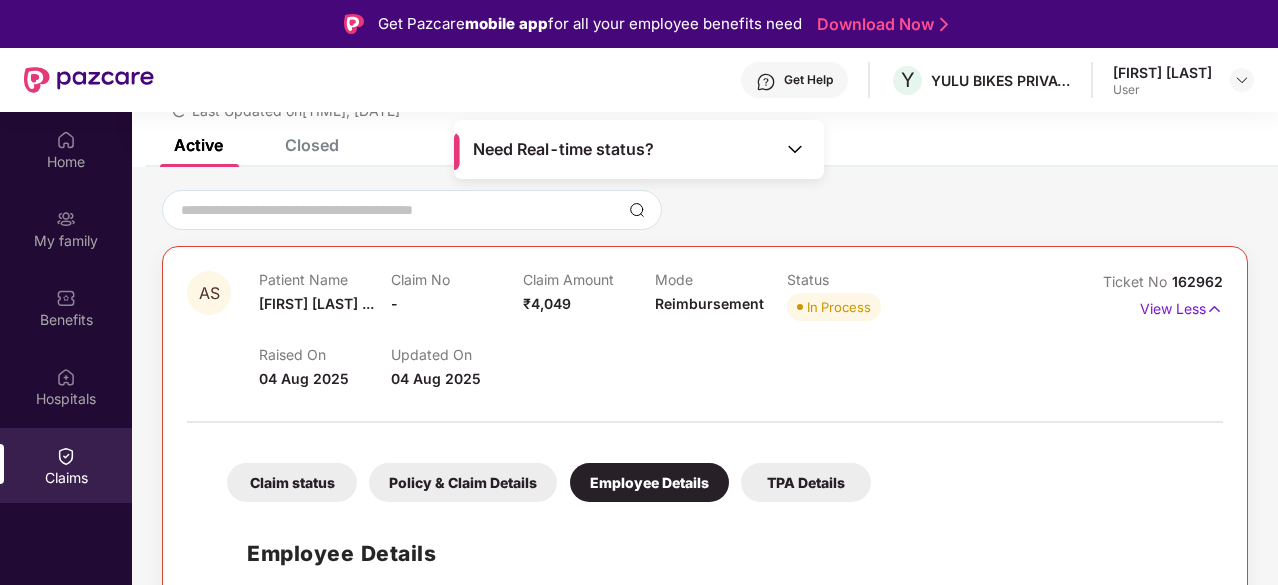 scroll, scrollTop: 112, scrollLeft: 0, axis: vertical 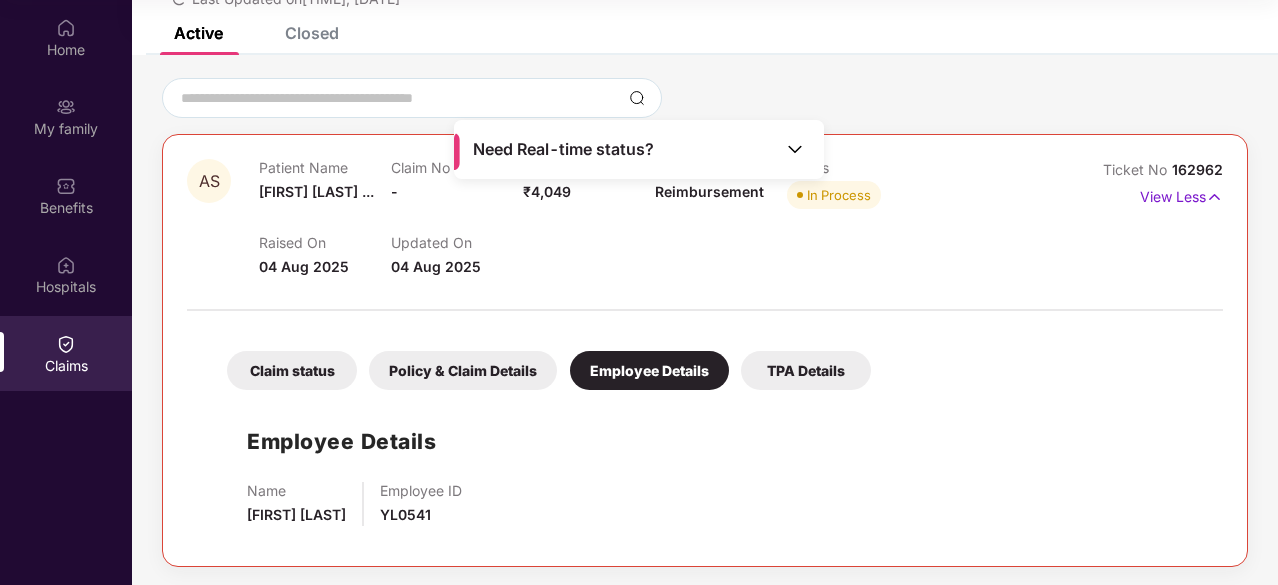 click on "TPA Details" at bounding box center [806, 370] 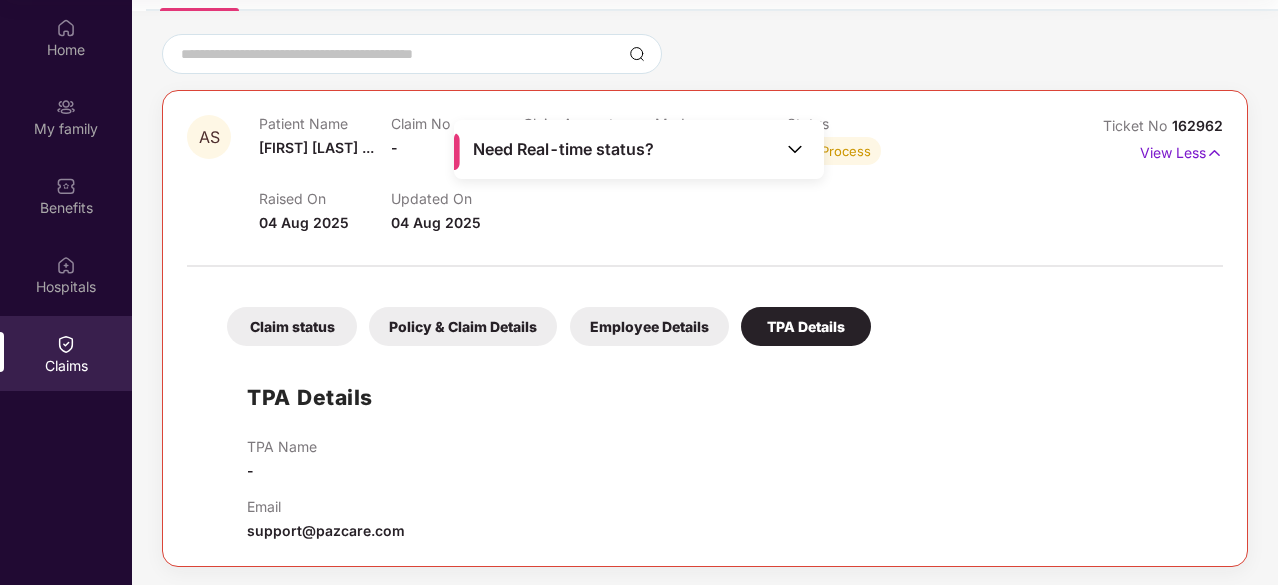 click on "Employee Details" at bounding box center [649, 326] 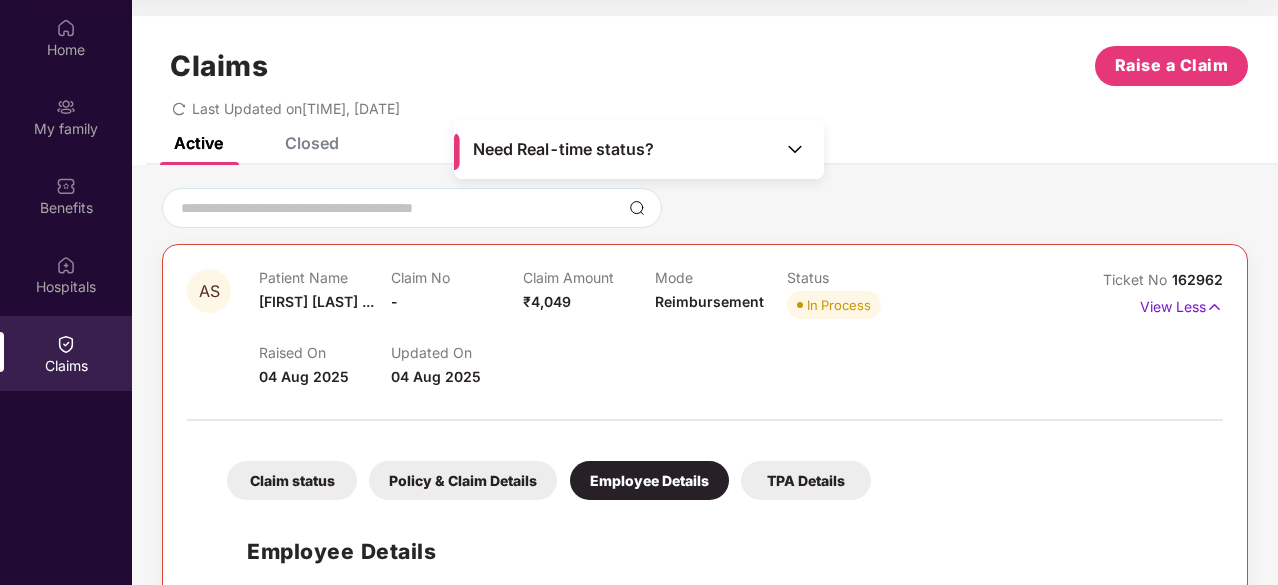 scroll, scrollTop: 110, scrollLeft: 0, axis: vertical 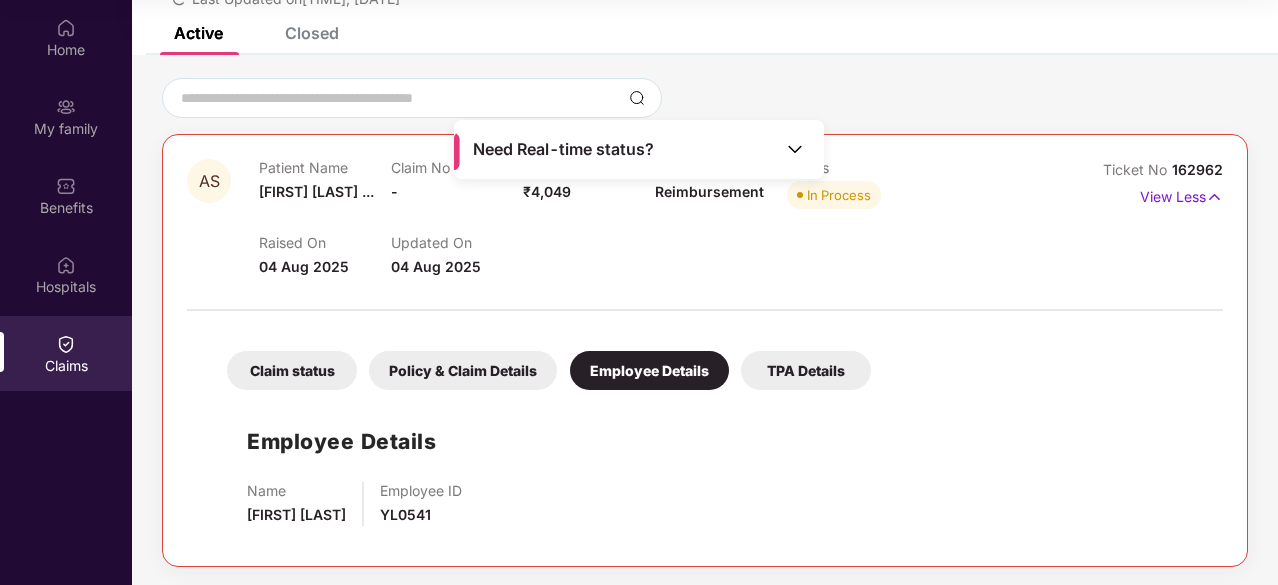 click at bounding box center [705, 300] 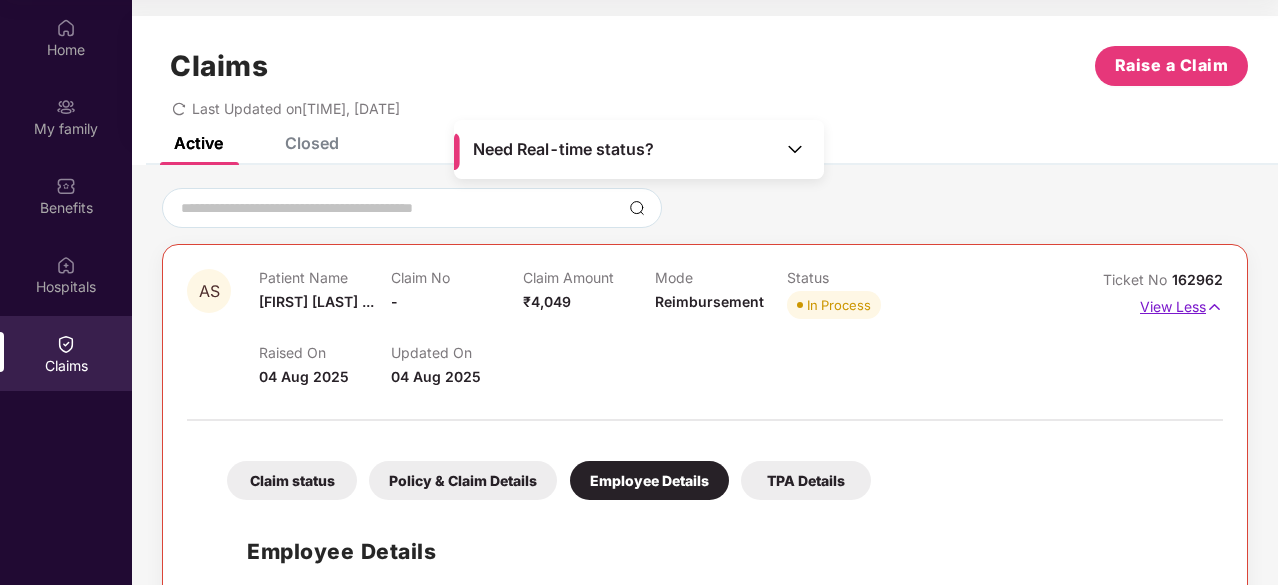 click on "View Less" at bounding box center [1181, 304] 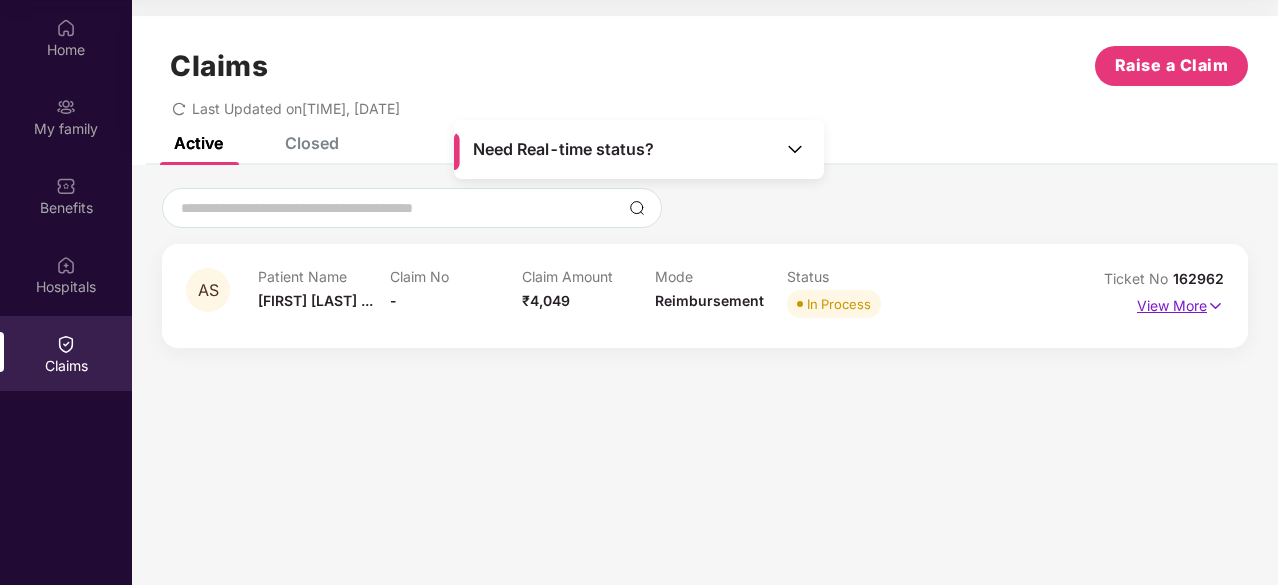 click on "View More" at bounding box center [1180, 303] 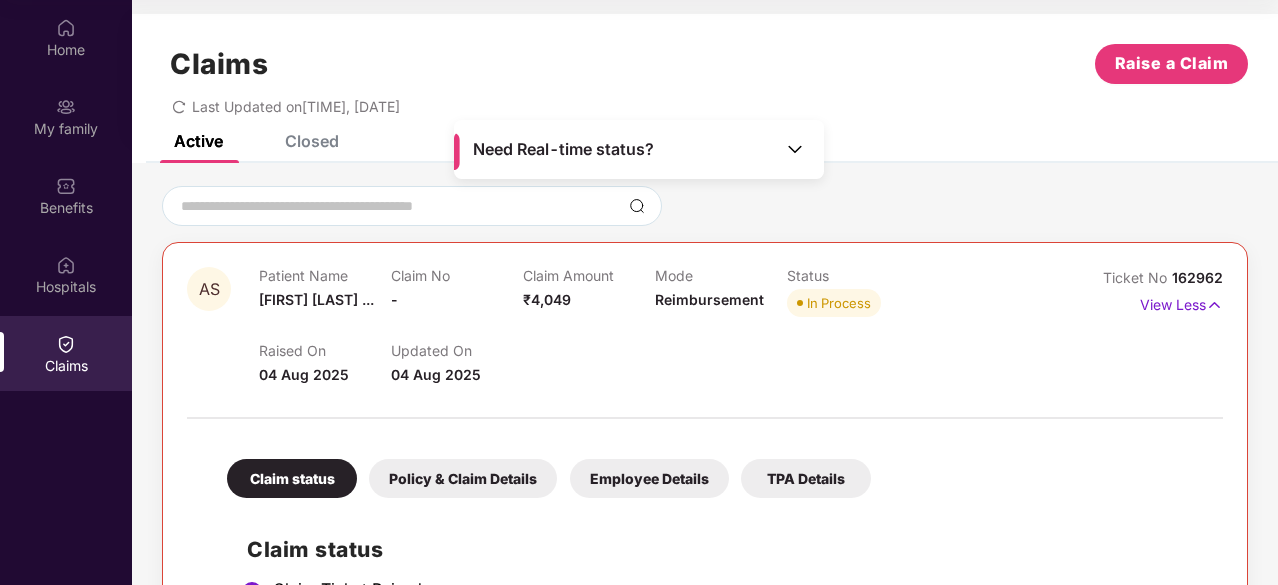 scroll, scrollTop: 444, scrollLeft: 0, axis: vertical 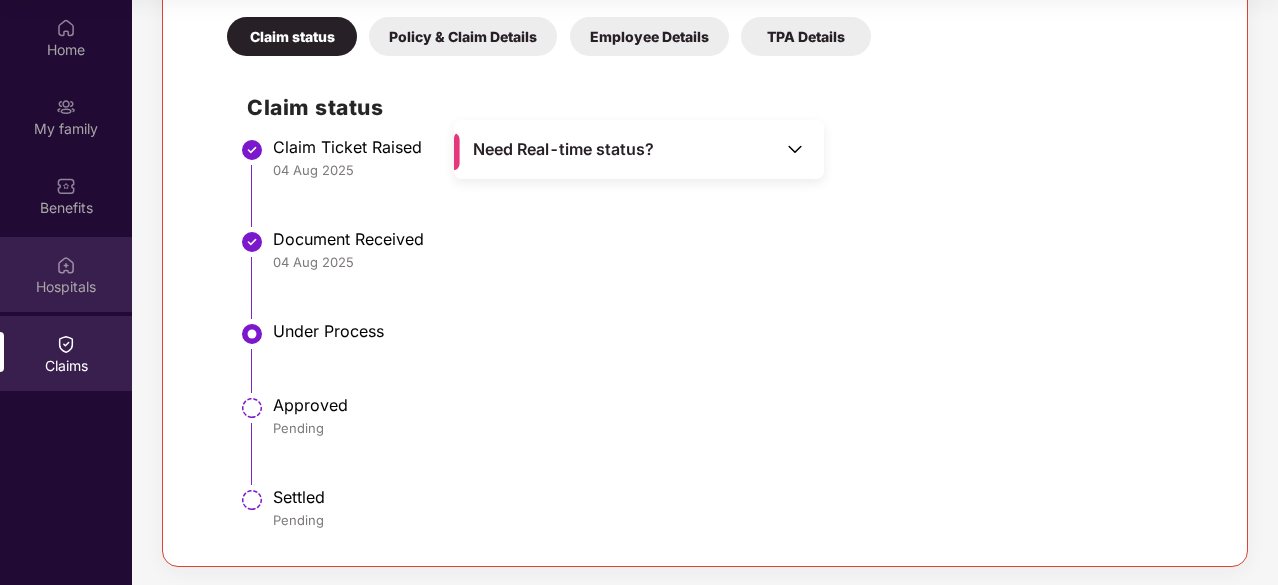 click on "Hospitals" at bounding box center (66, 274) 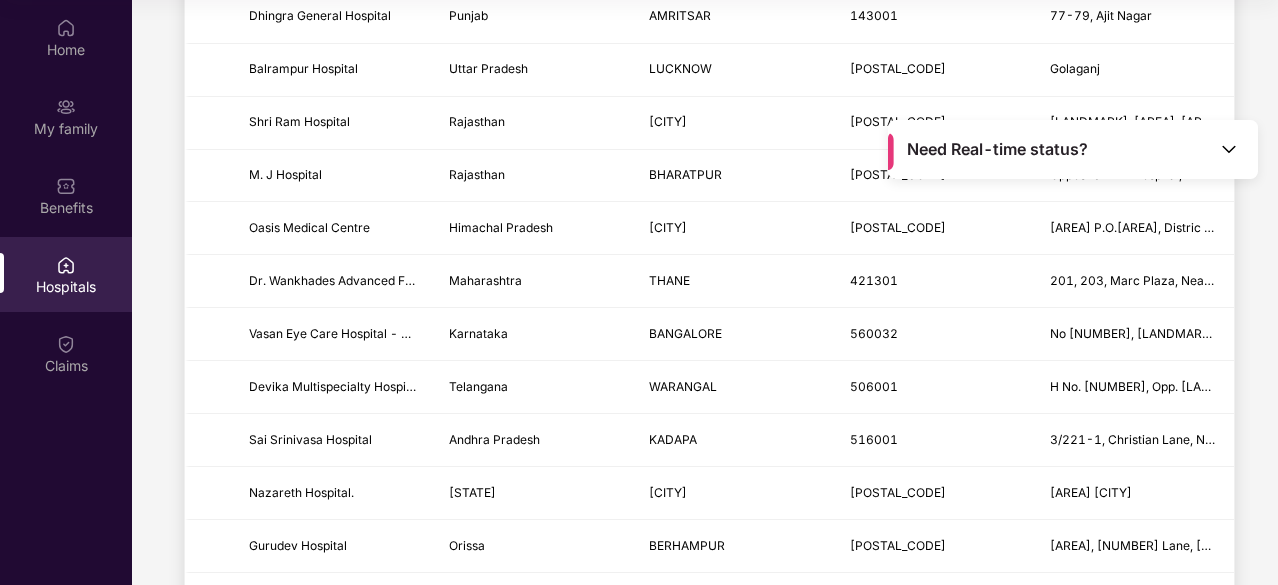 scroll, scrollTop: 0, scrollLeft: 0, axis: both 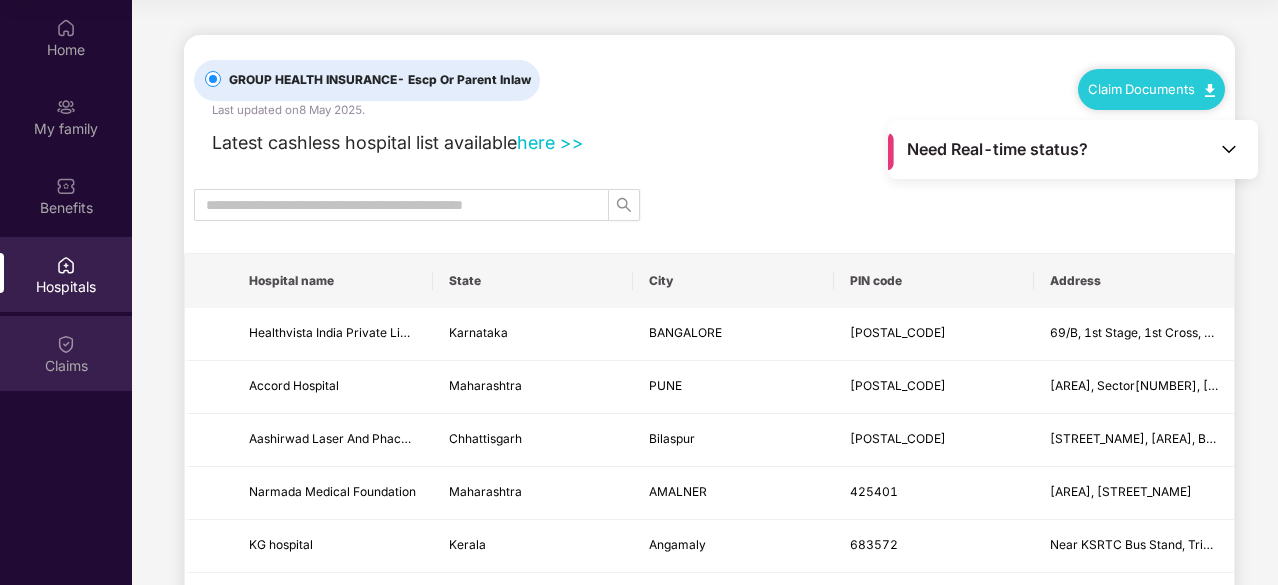 click on "Claims" at bounding box center (66, 353) 